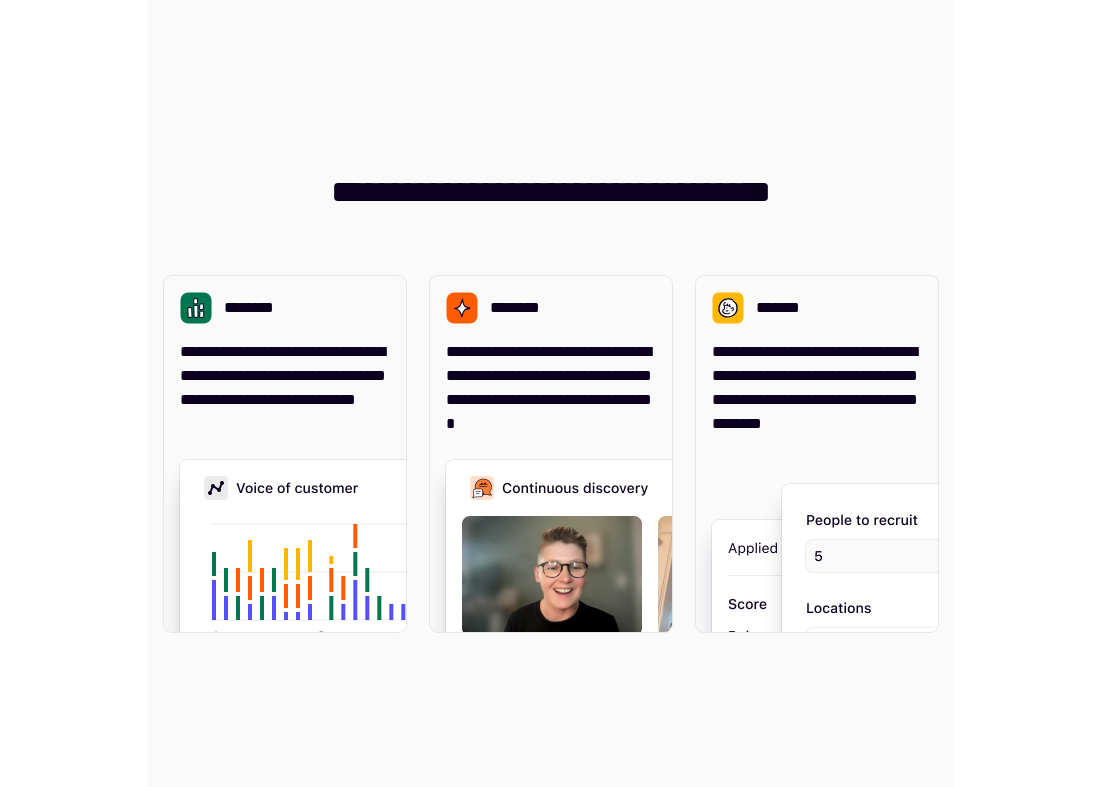 scroll, scrollTop: 0, scrollLeft: 0, axis: both 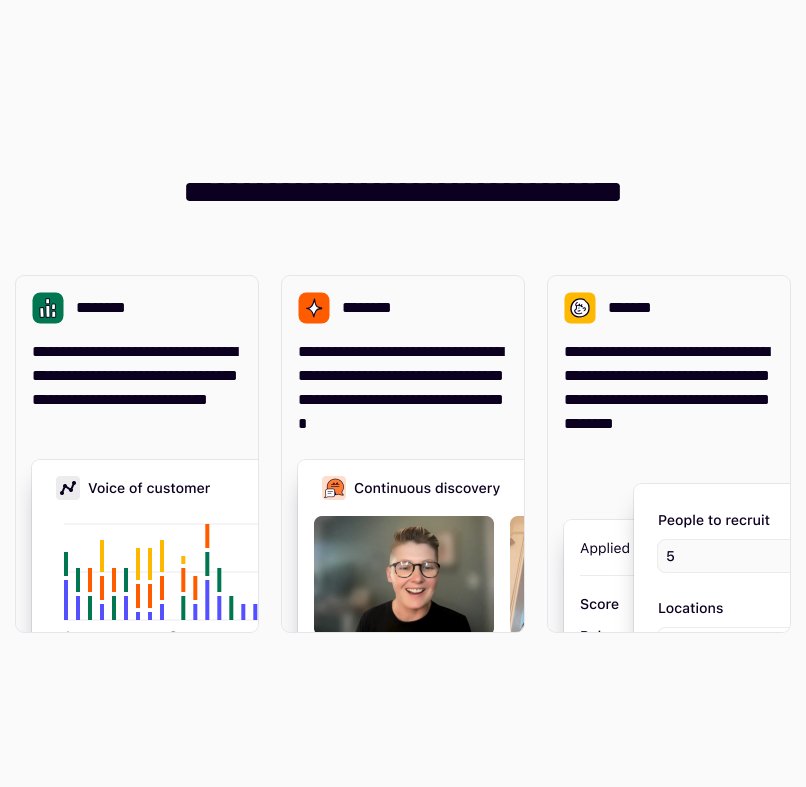 click on "**********" at bounding box center (403, 393) 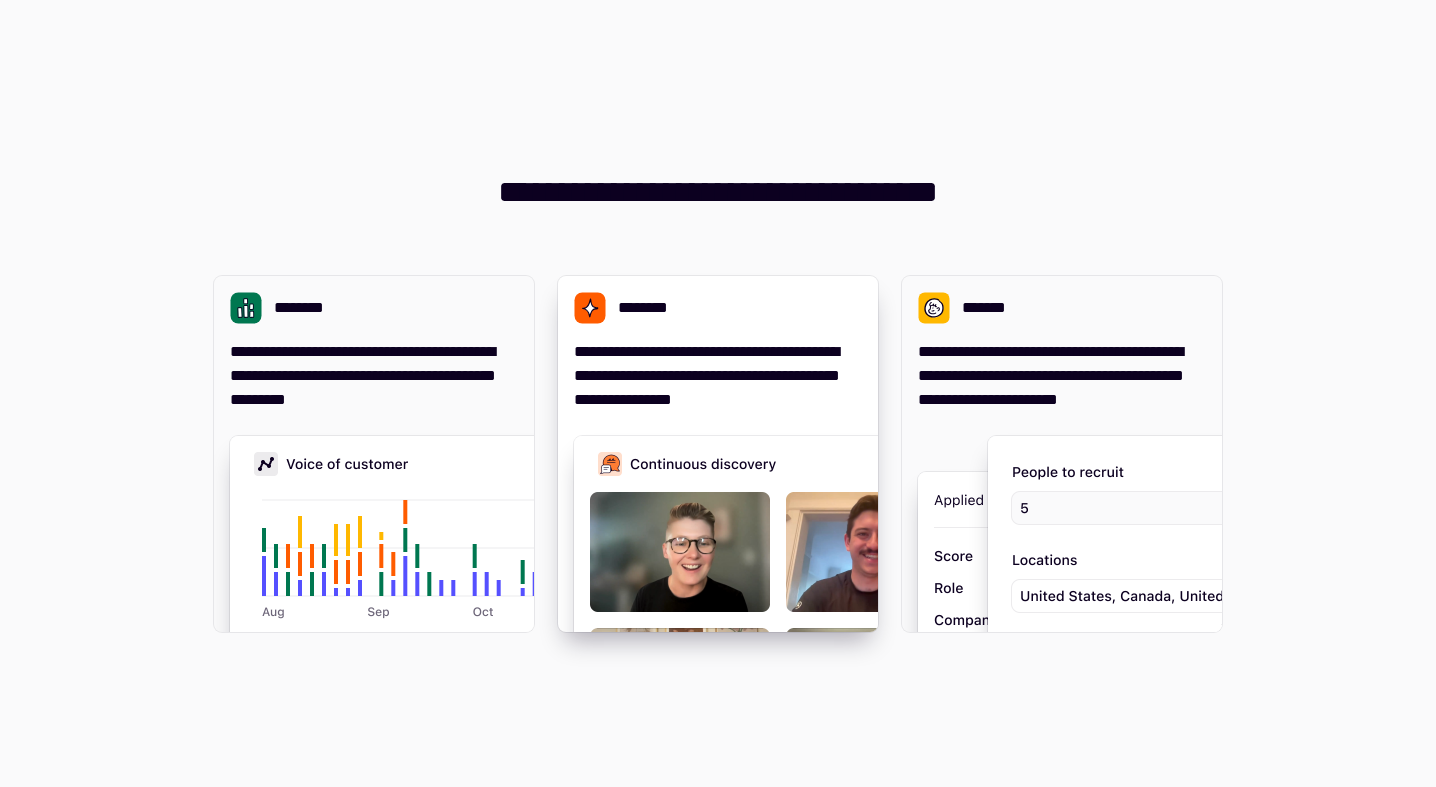 click on "********" at bounding box center (649, 308) 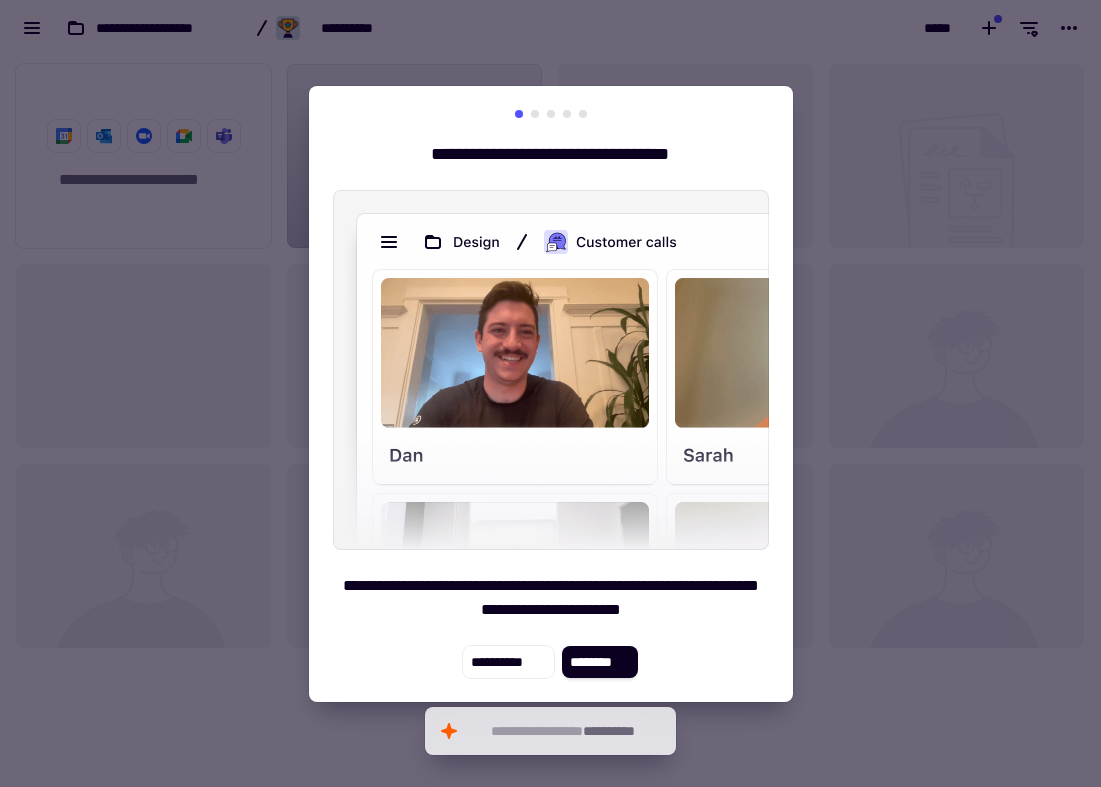 scroll, scrollTop: 1, scrollLeft: 1, axis: both 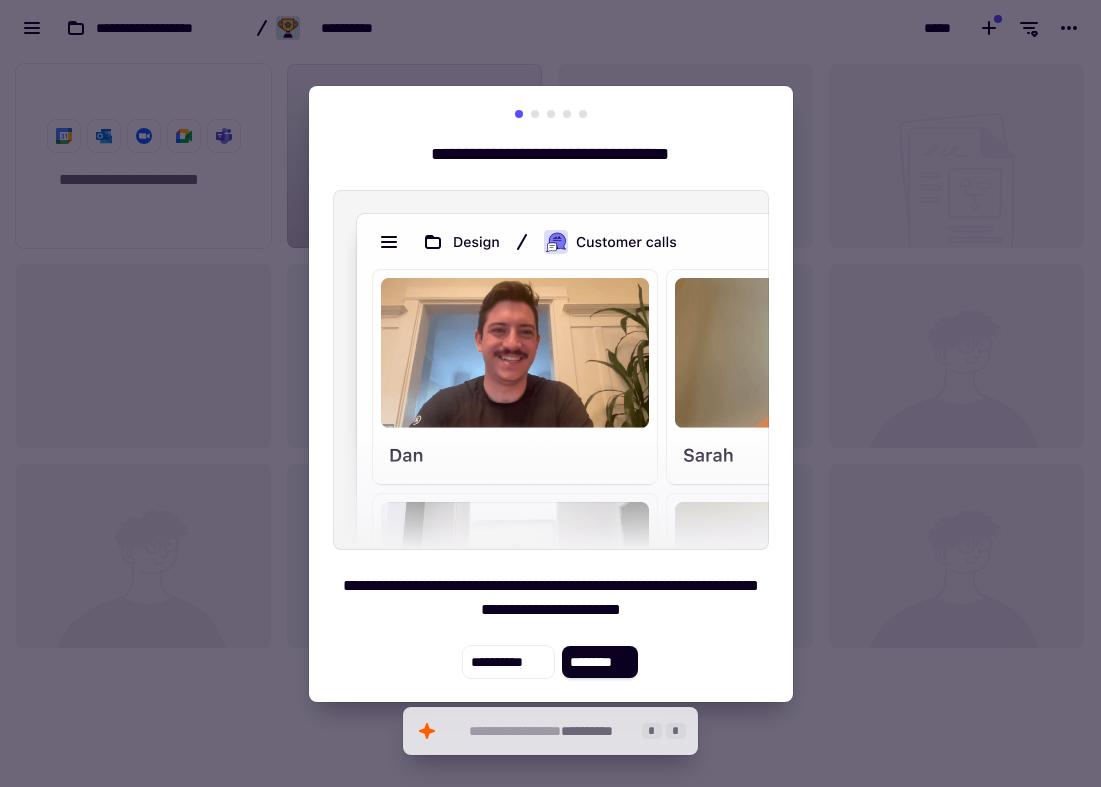 click on "**********" 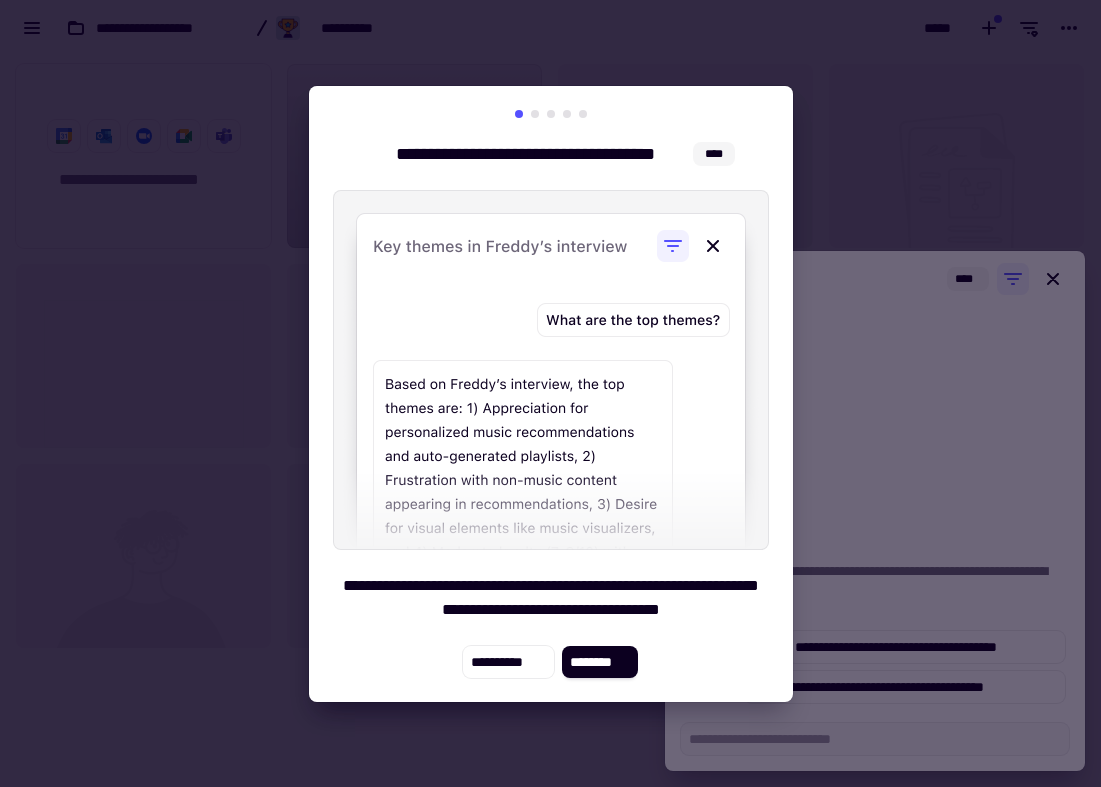 drag, startPoint x: 707, startPoint y: 243, endPoint x: 827, endPoint y: 284, distance: 126.81088 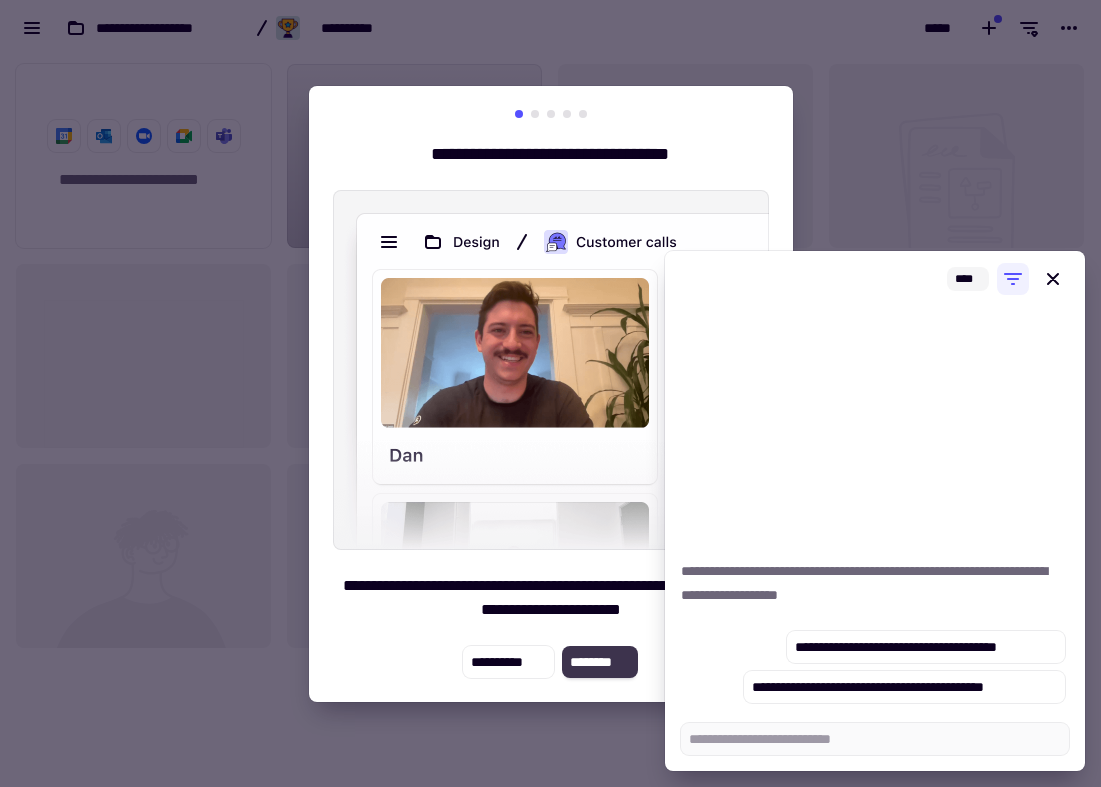 click on "********" 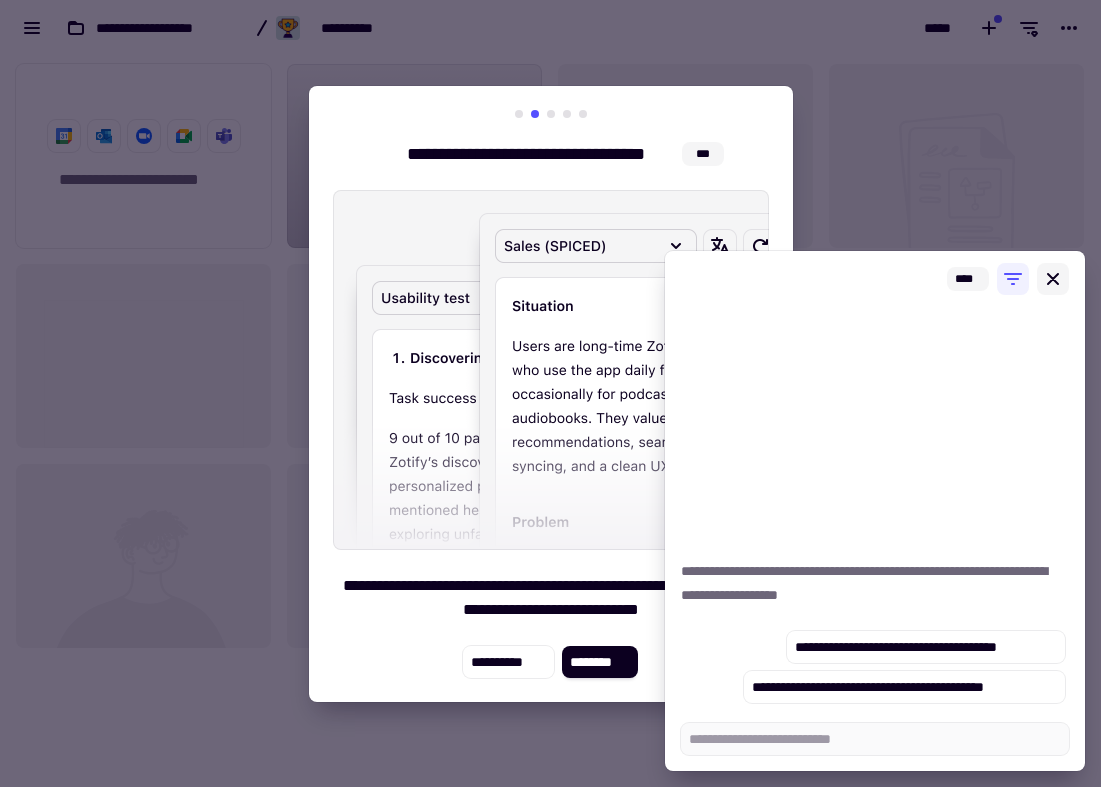 click 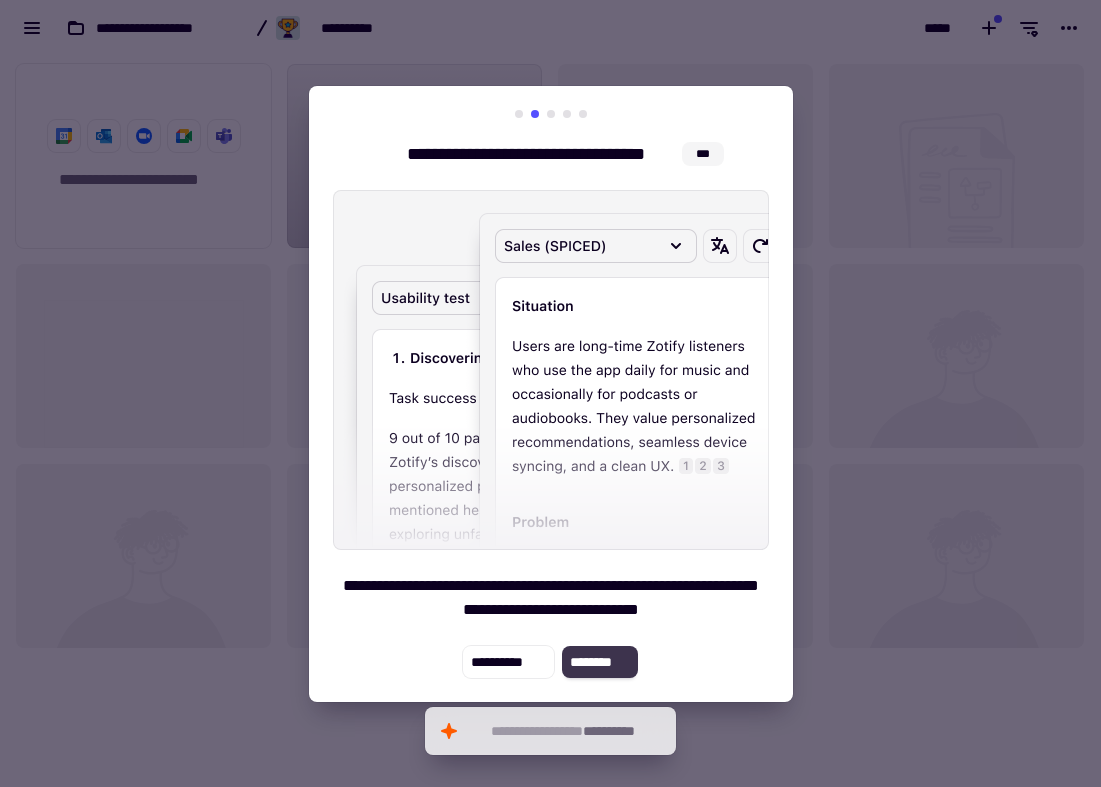 click on "********" 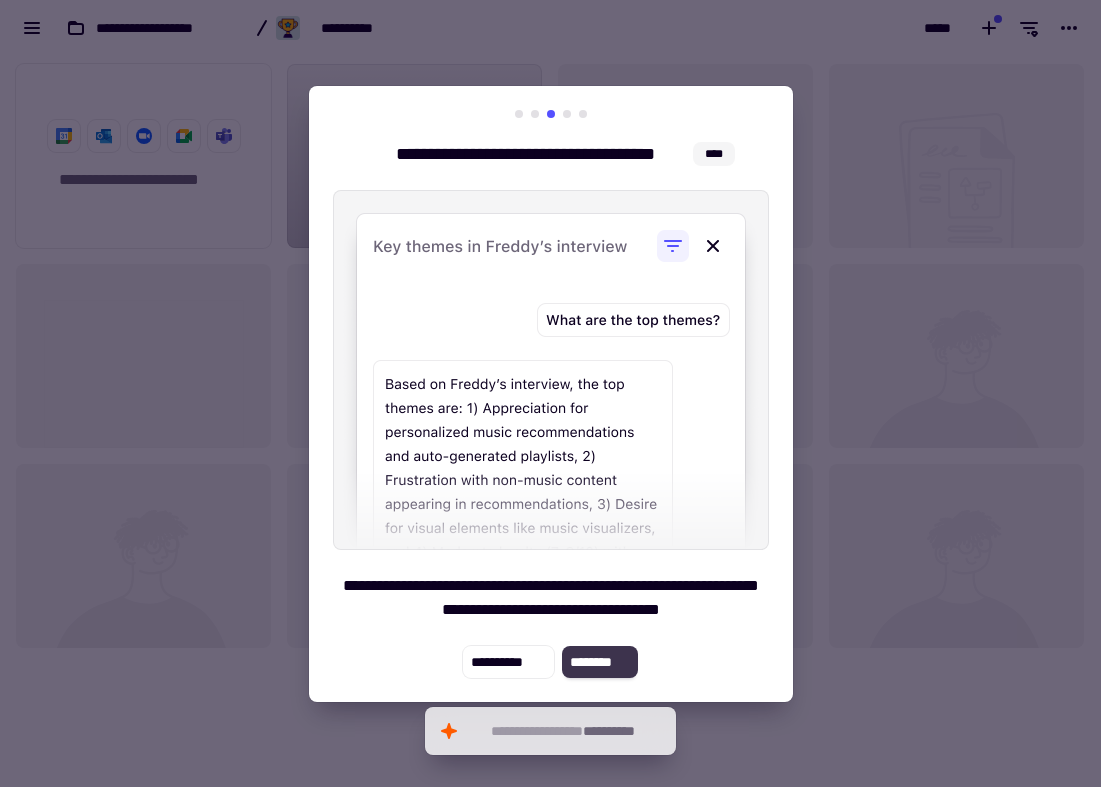 click on "********" 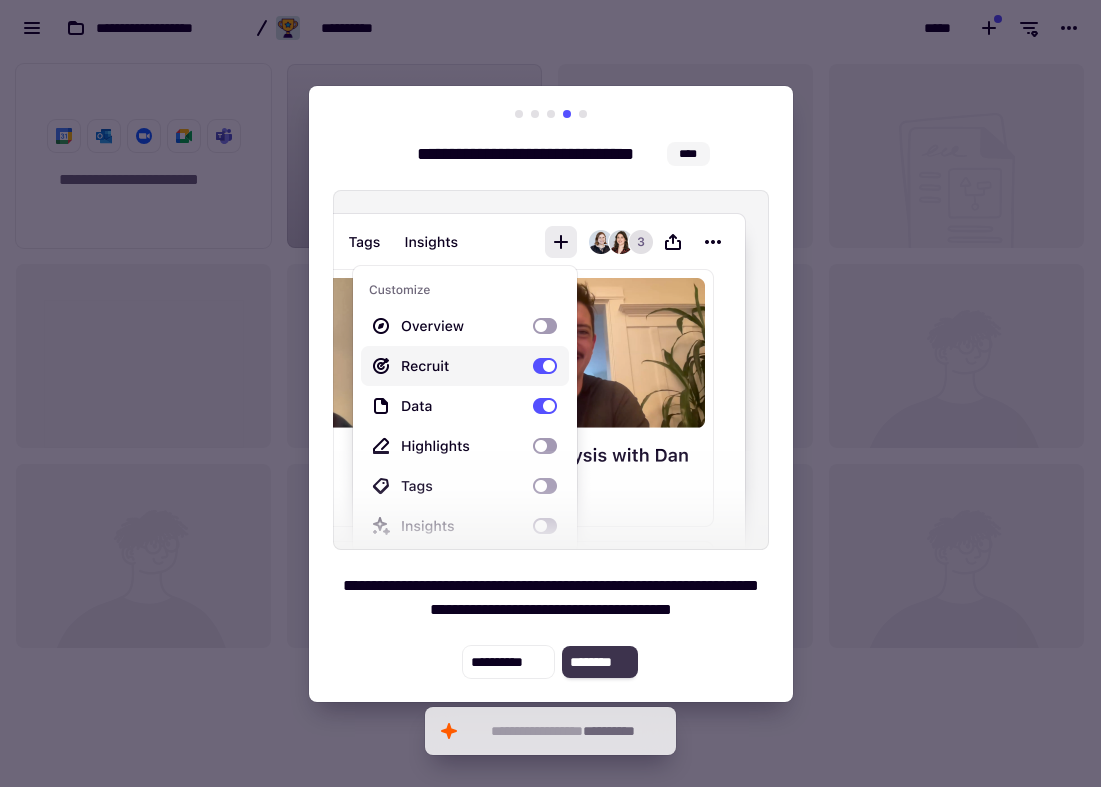 click on "********" 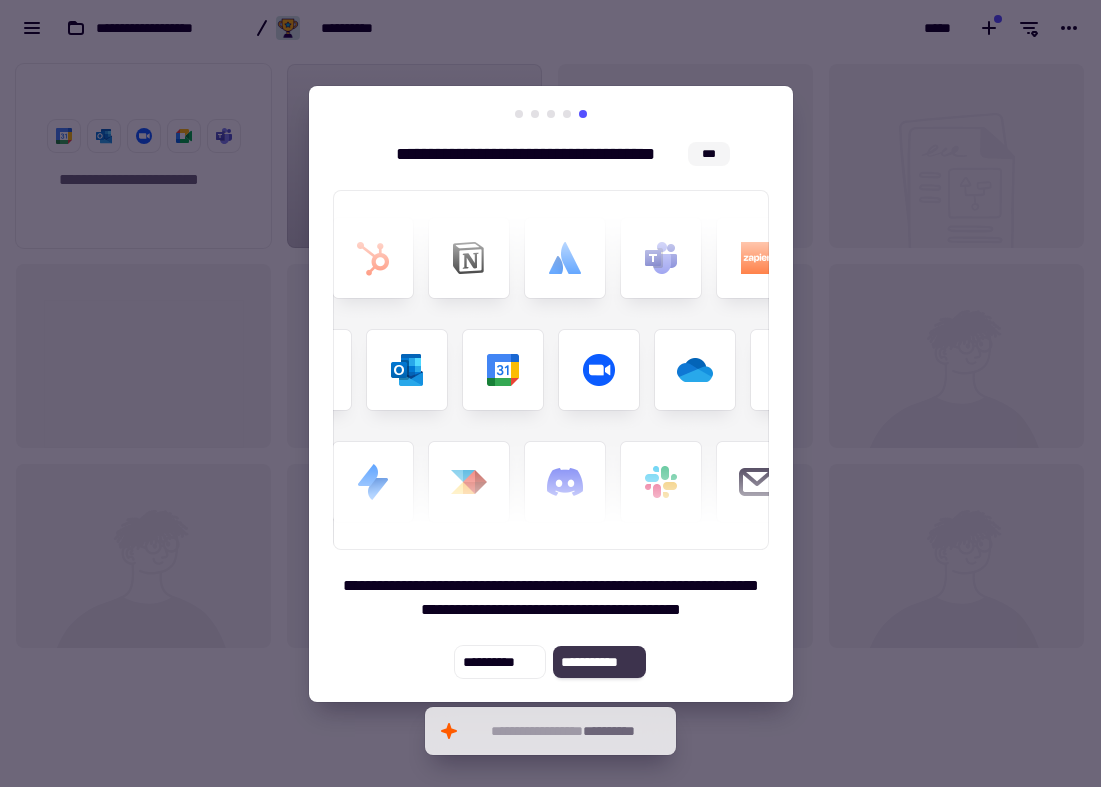 click on "**********" 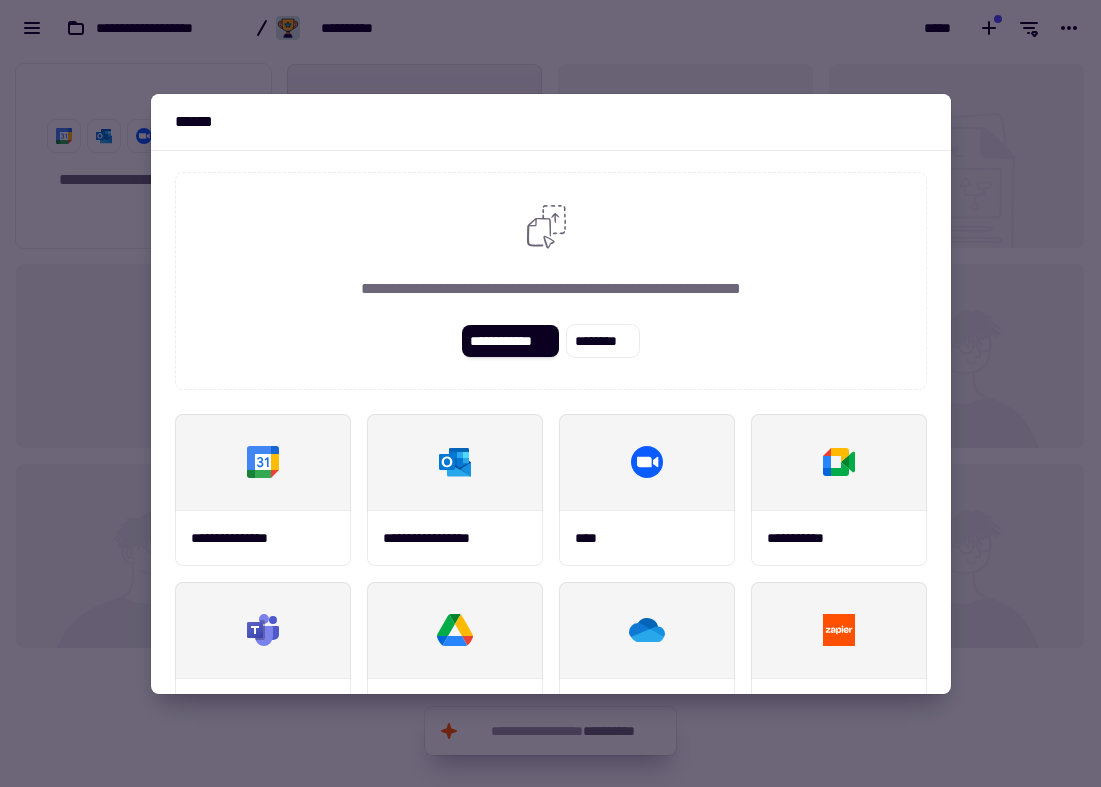 scroll, scrollTop: 7, scrollLeft: 0, axis: vertical 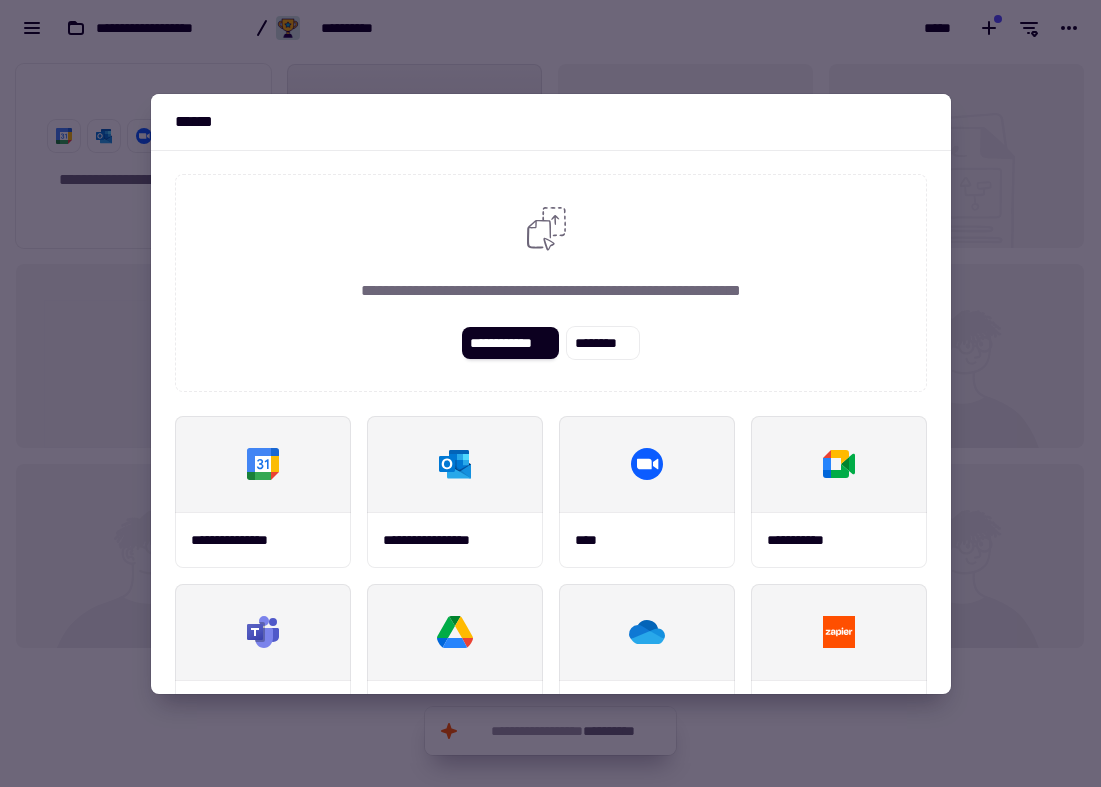 drag, startPoint x: 352, startPoint y: 112, endPoint x: 387, endPoint y: 122, distance: 36.40055 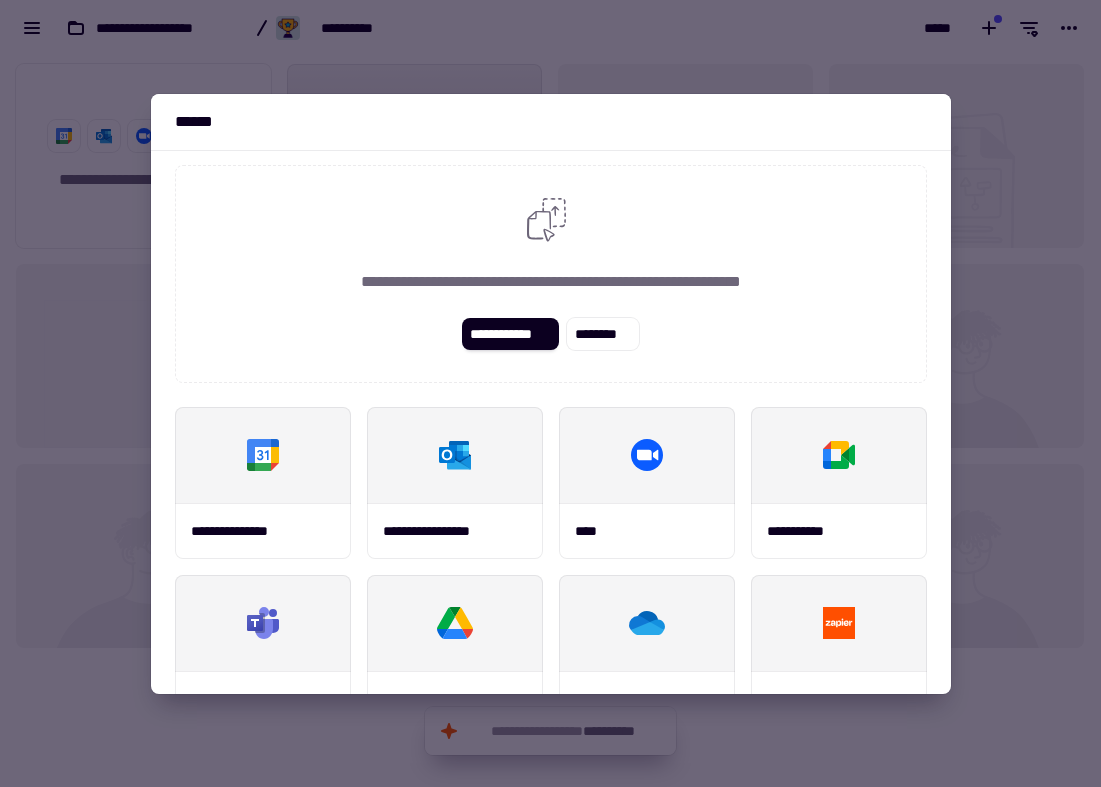 scroll, scrollTop: 0, scrollLeft: 0, axis: both 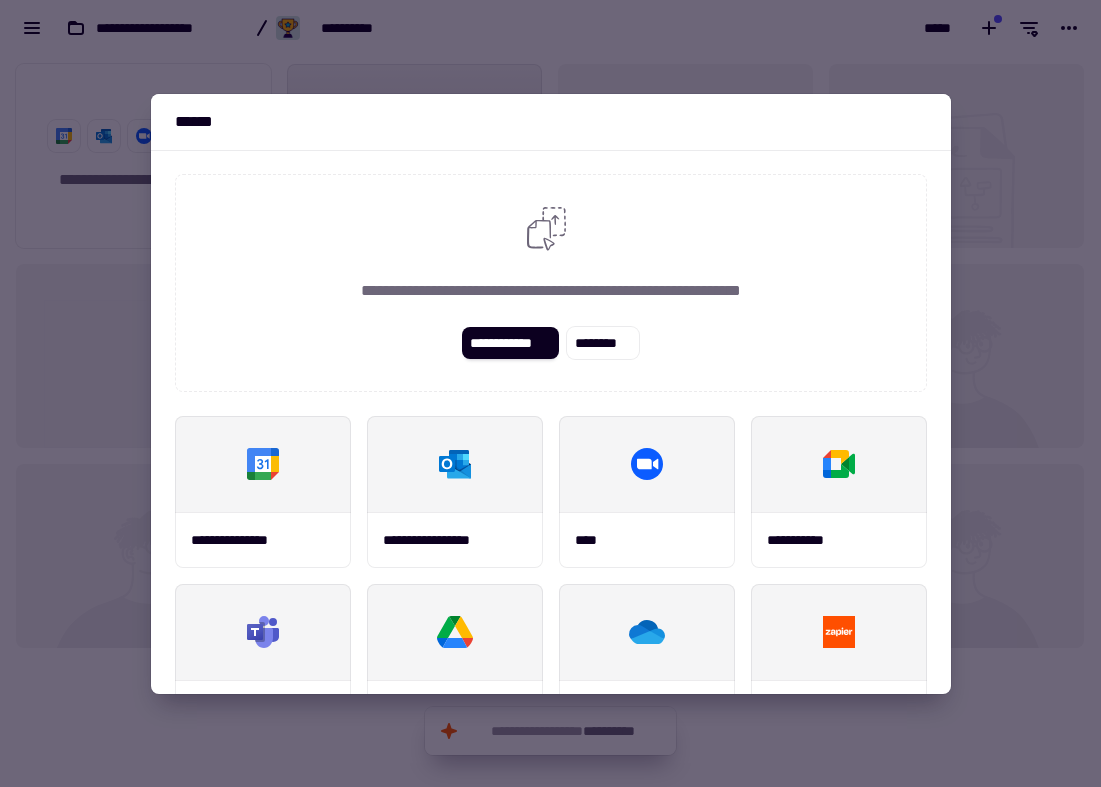 click on "******" at bounding box center [551, 122] 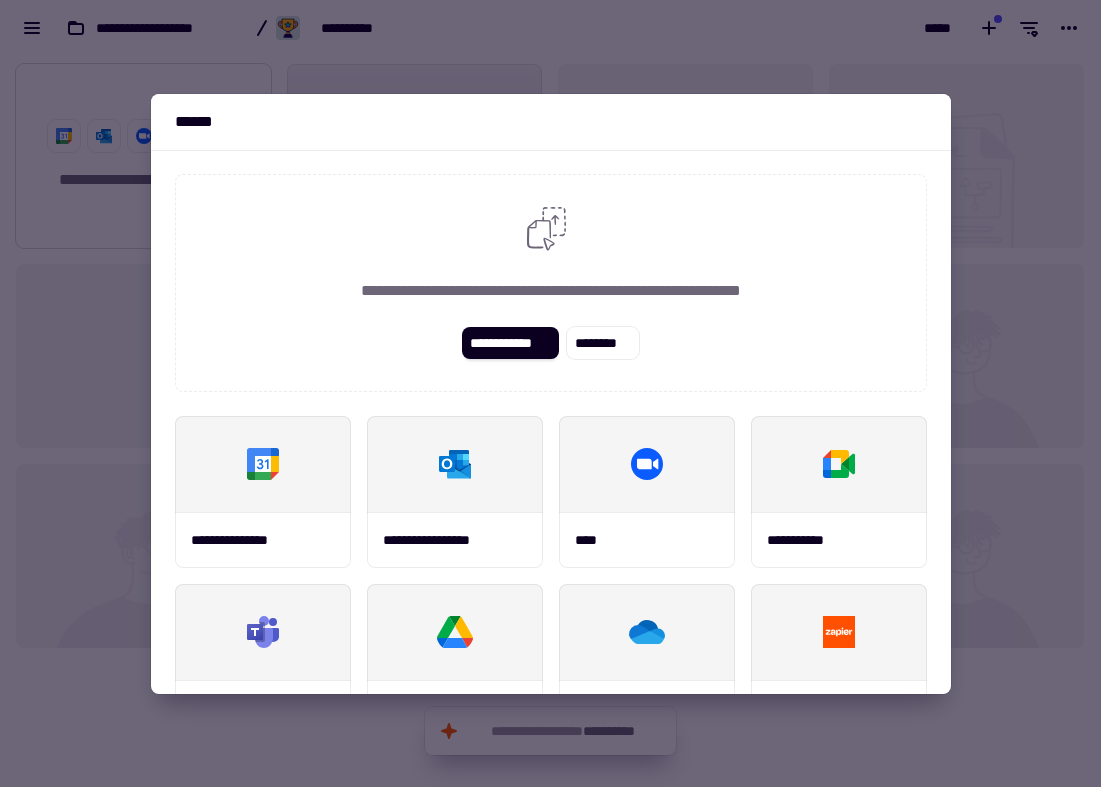 click at bounding box center [550, 393] 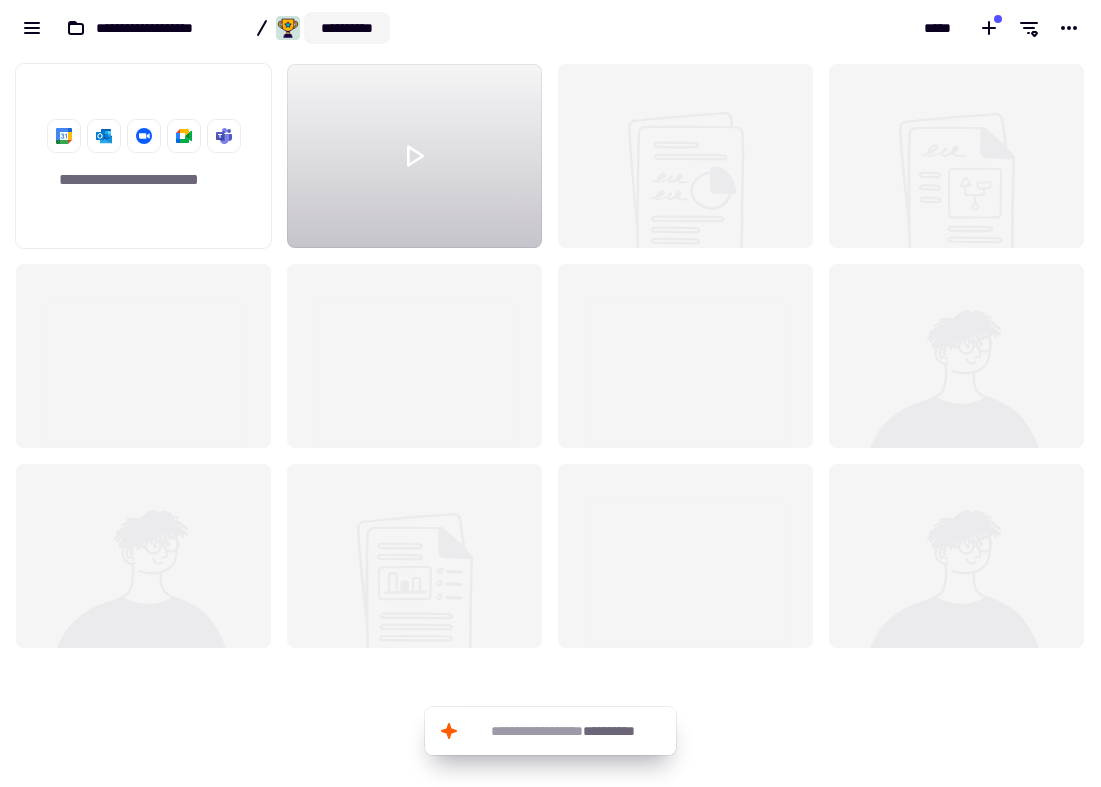 click on "**********" 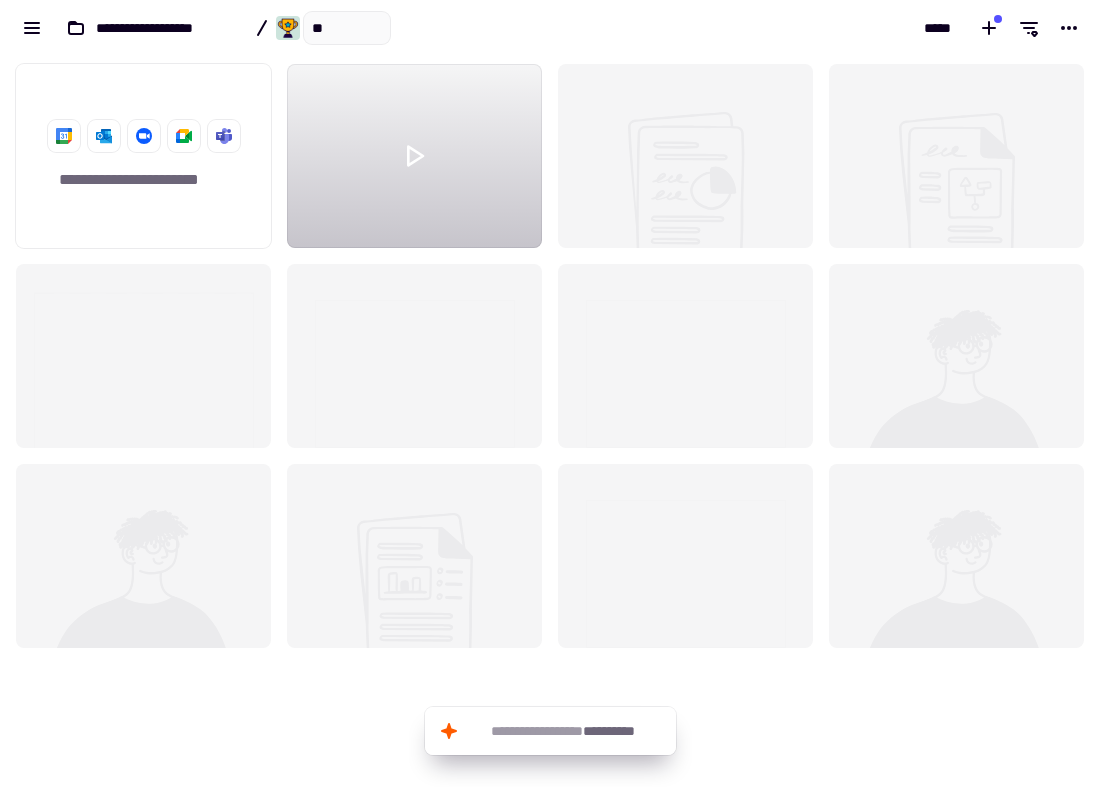type on "*" 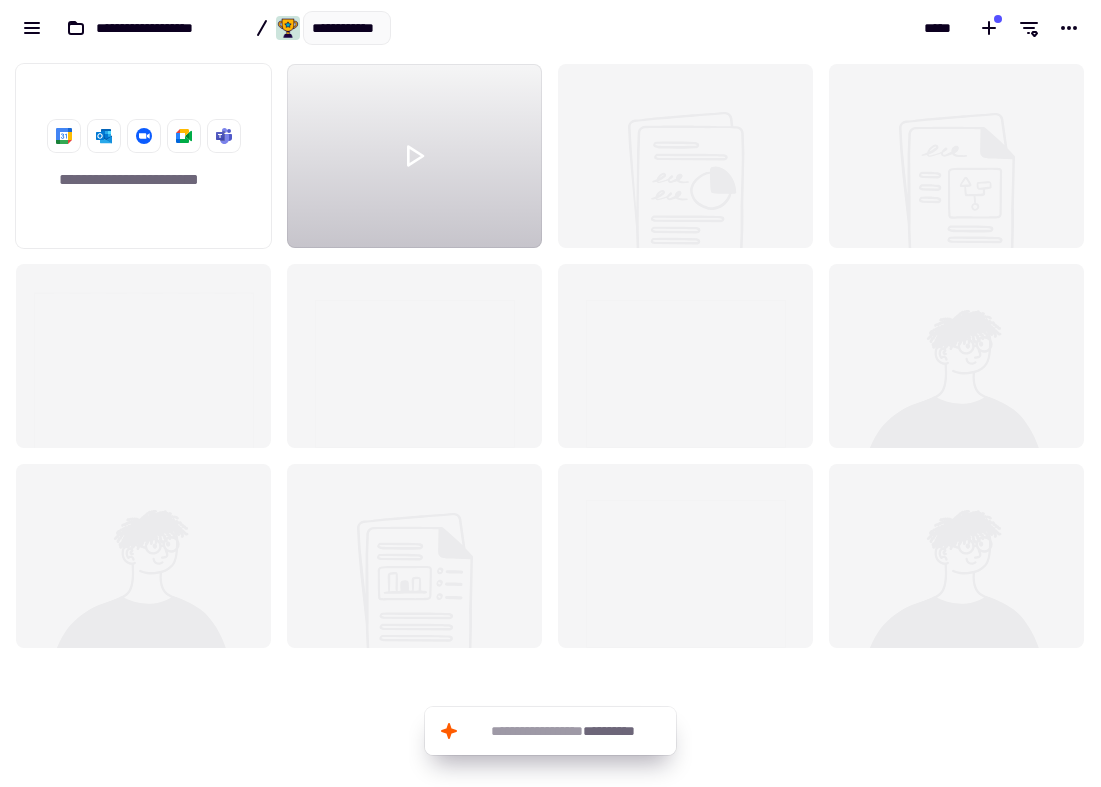 type on "********" 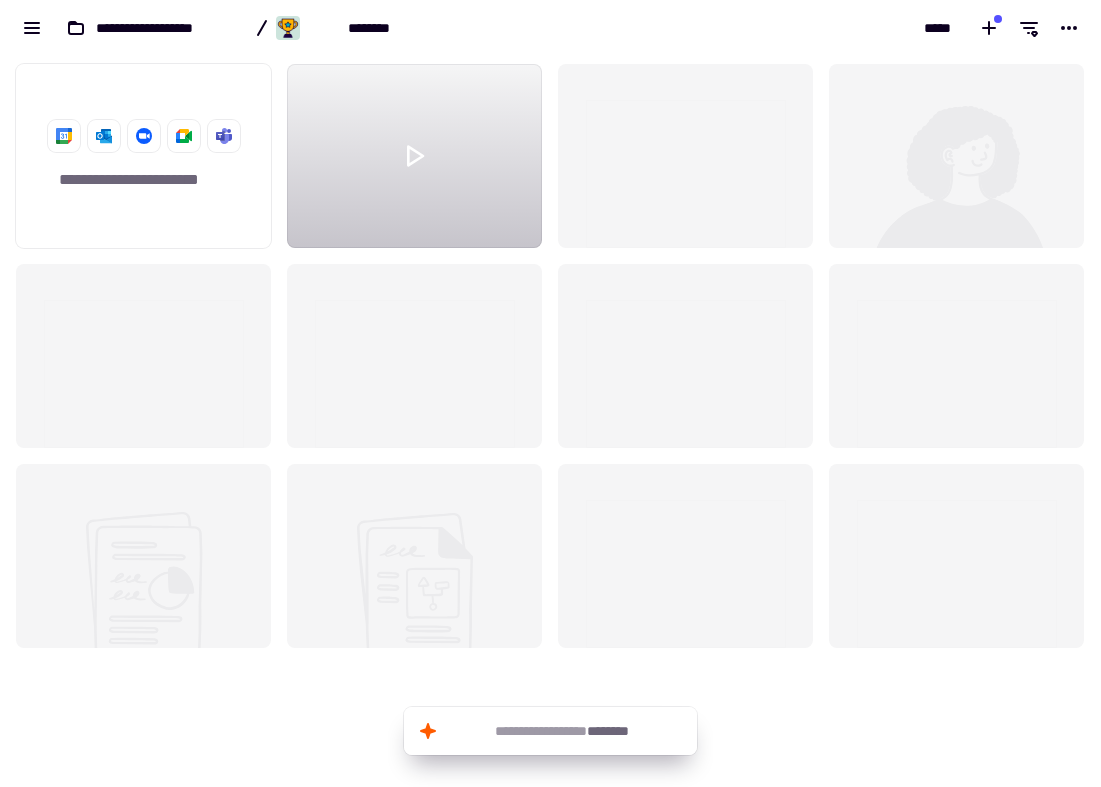 drag, startPoint x: 737, startPoint y: 34, endPoint x: 773, endPoint y: 29, distance: 36.345562 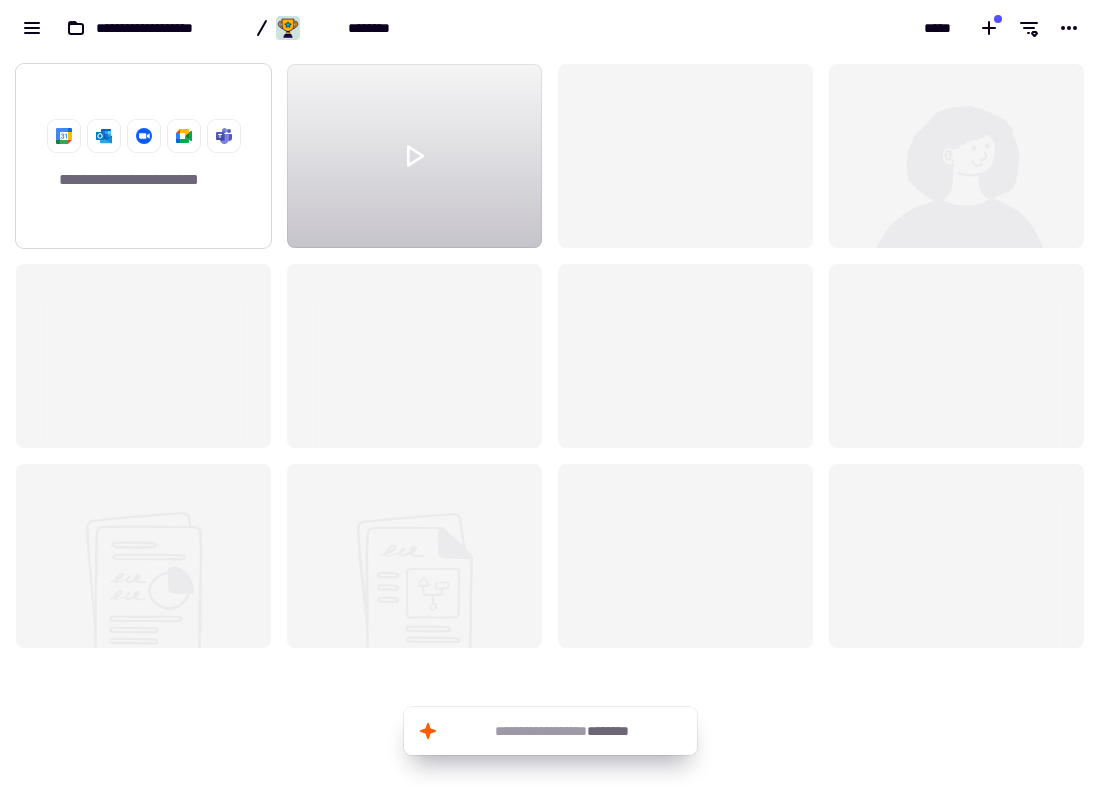 click on "**********" 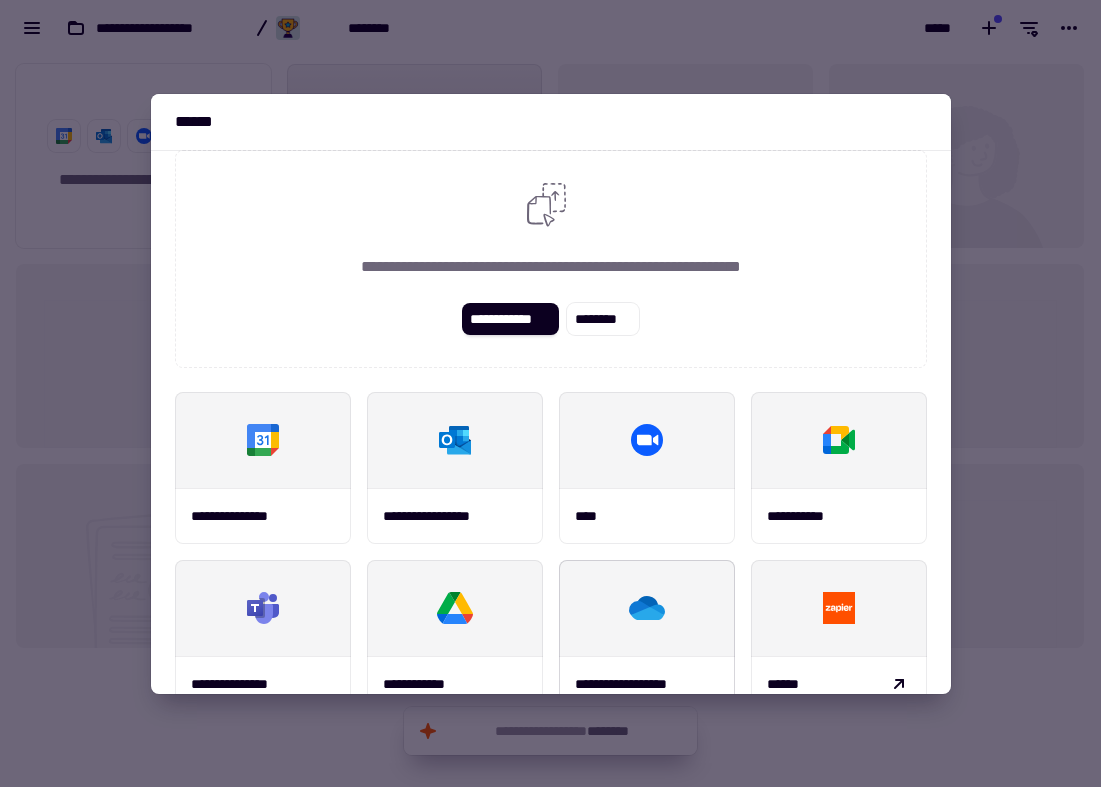 scroll, scrollTop: 26, scrollLeft: 0, axis: vertical 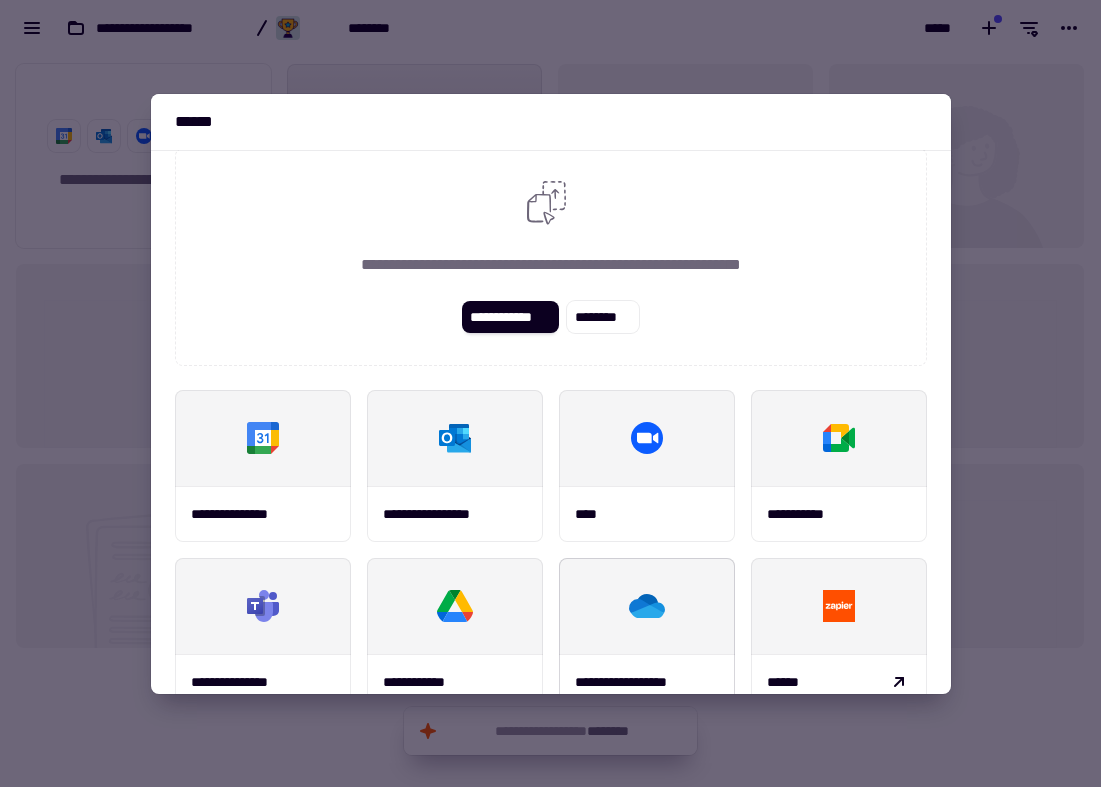 click 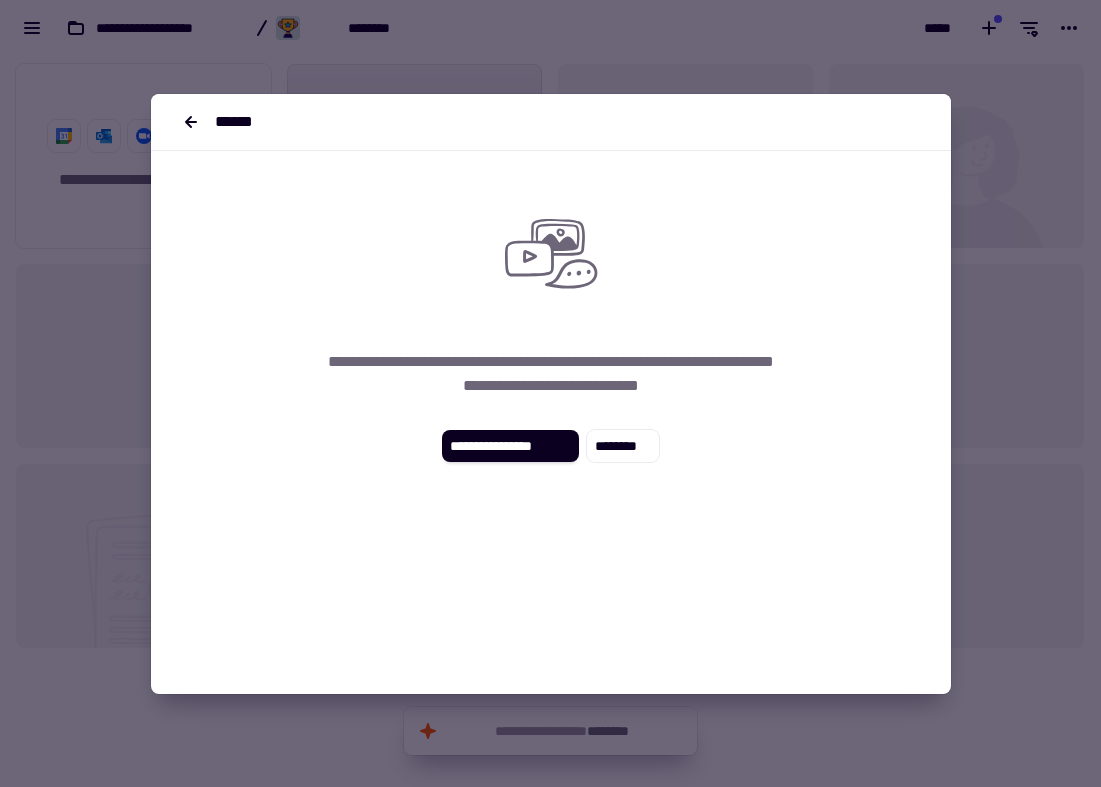 scroll, scrollTop: 0, scrollLeft: 0, axis: both 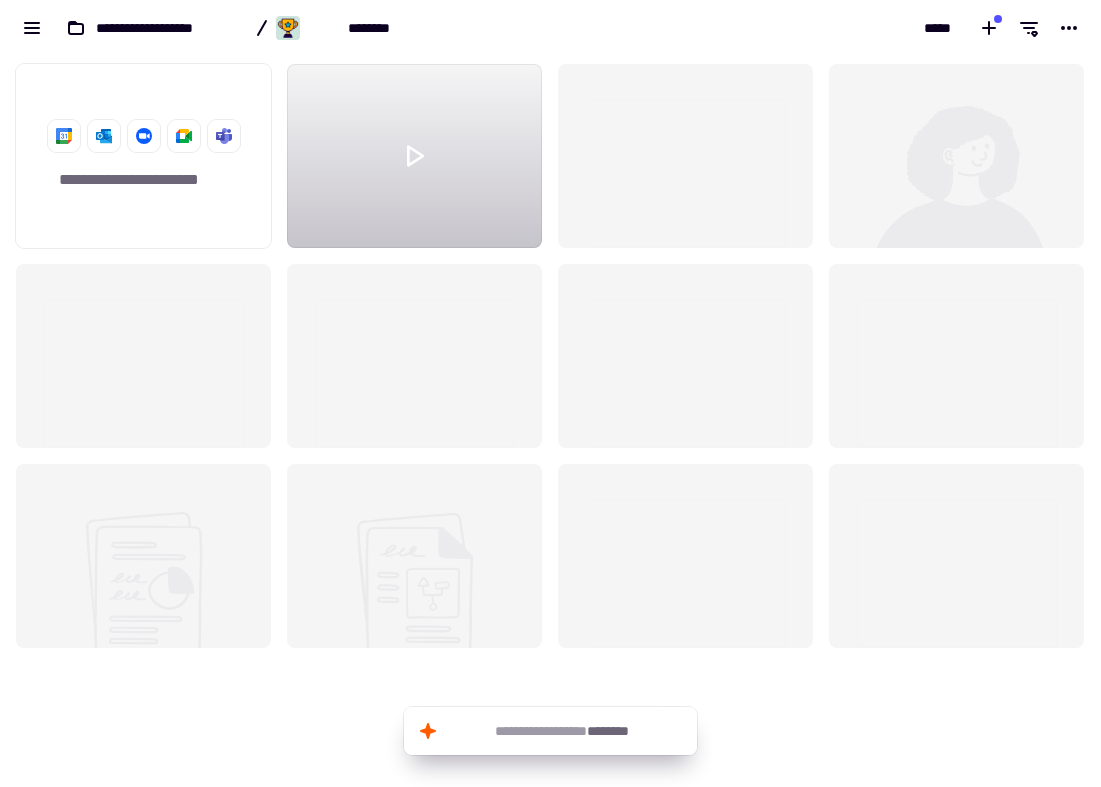 click 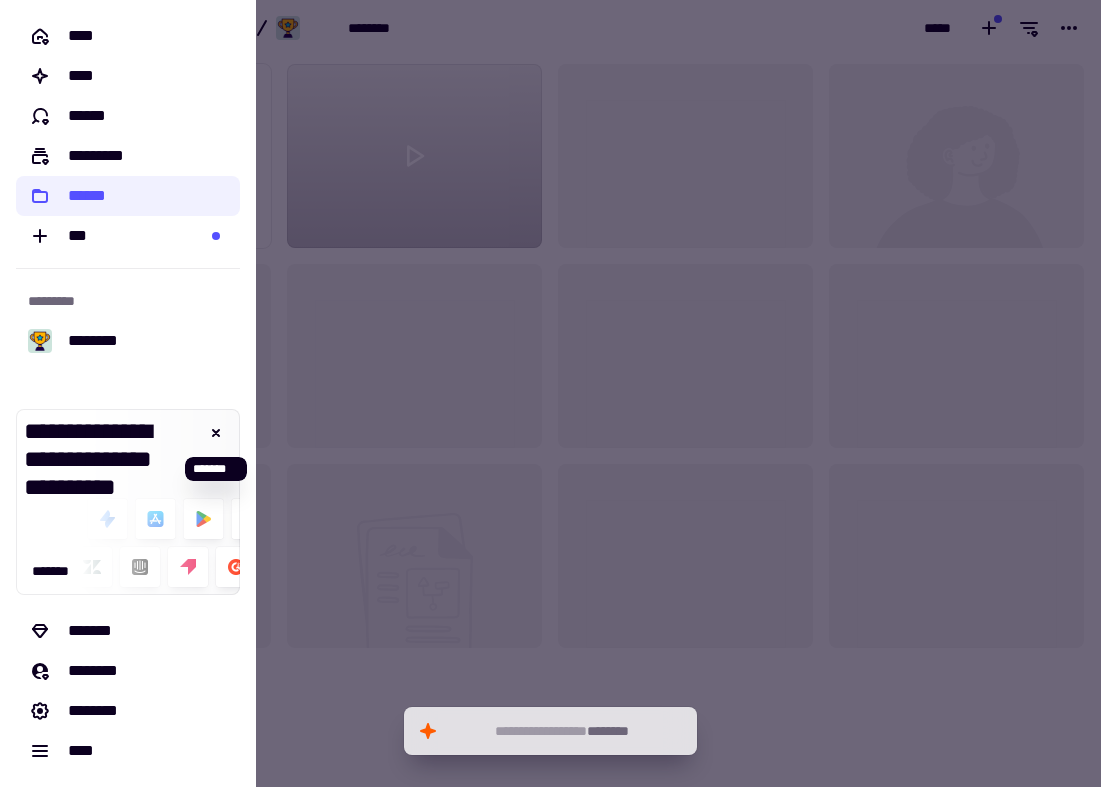 click 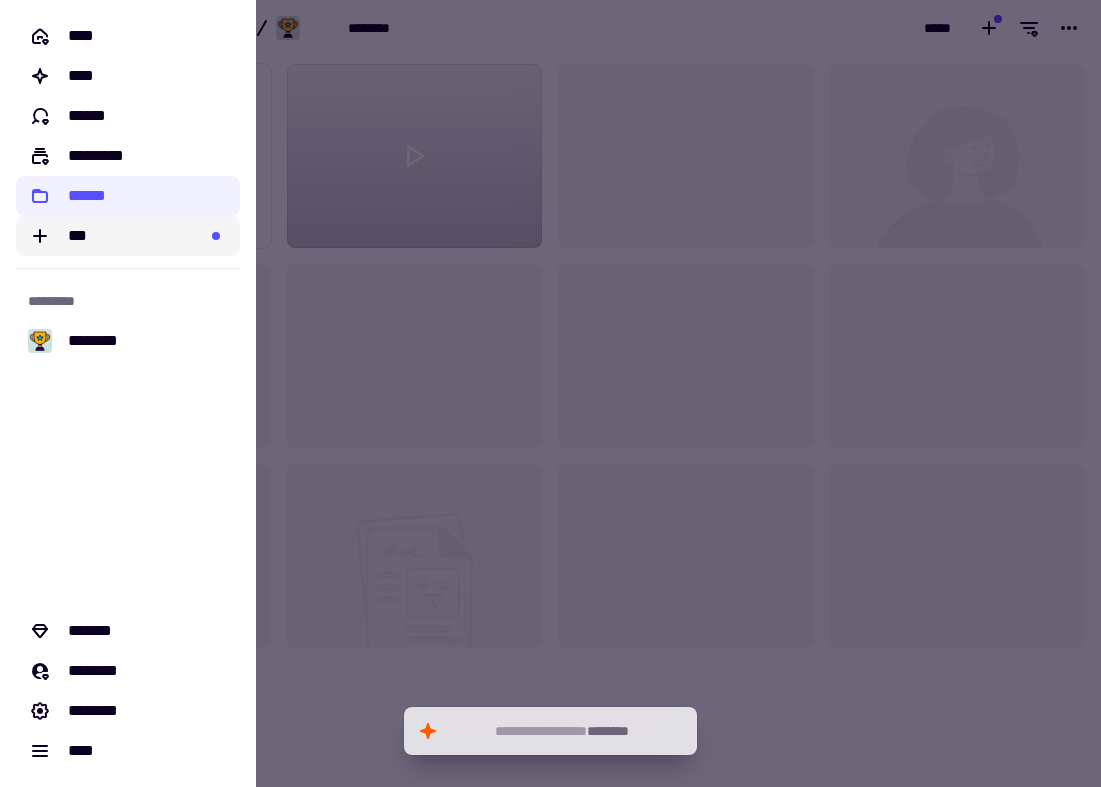 click 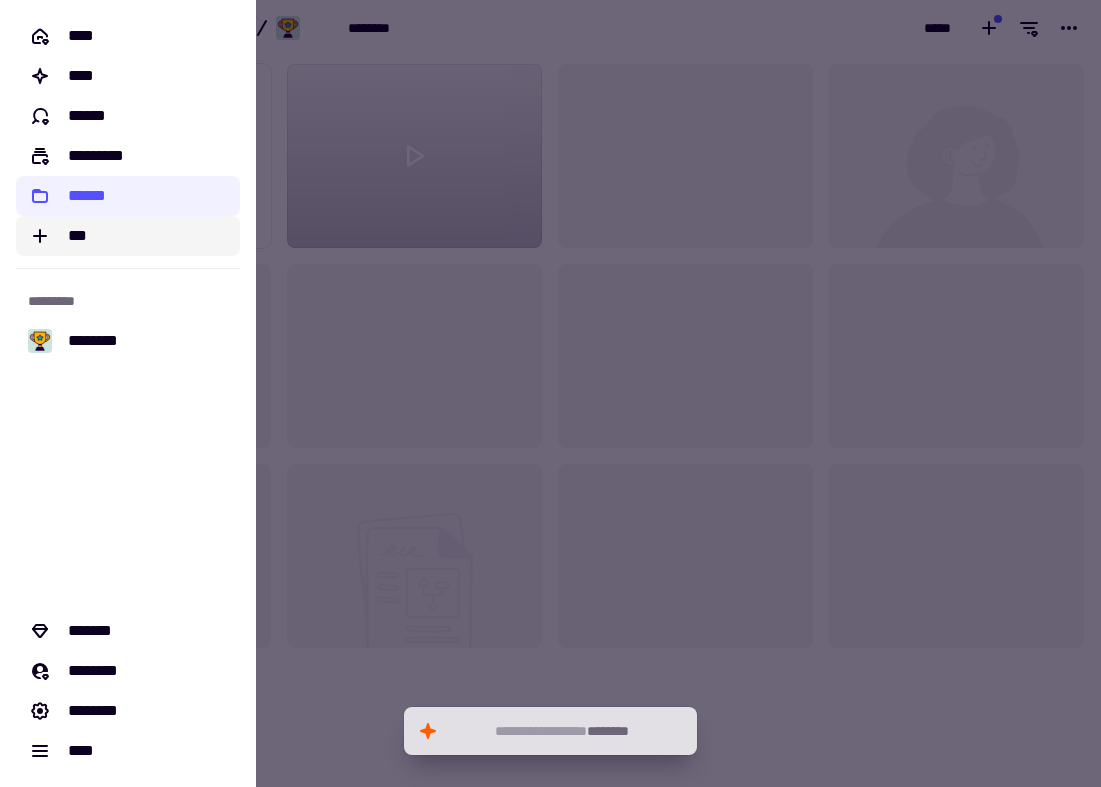 click on "***" 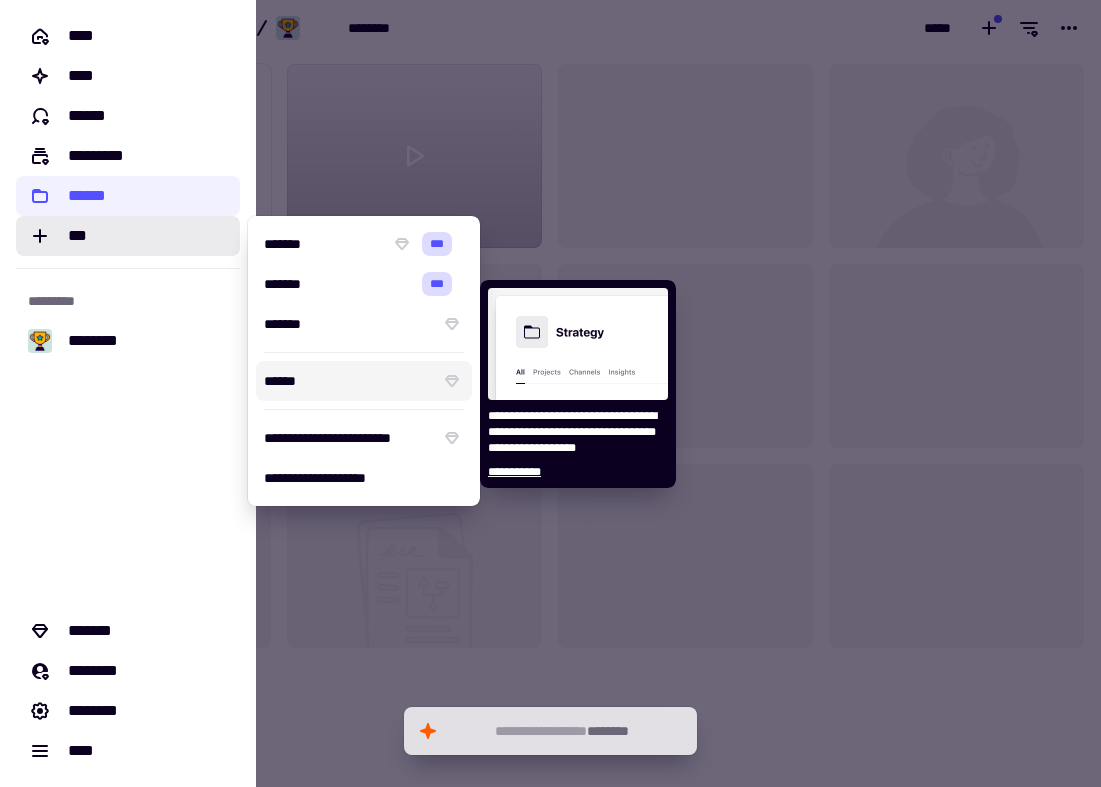 click on "******" at bounding box center [348, 381] 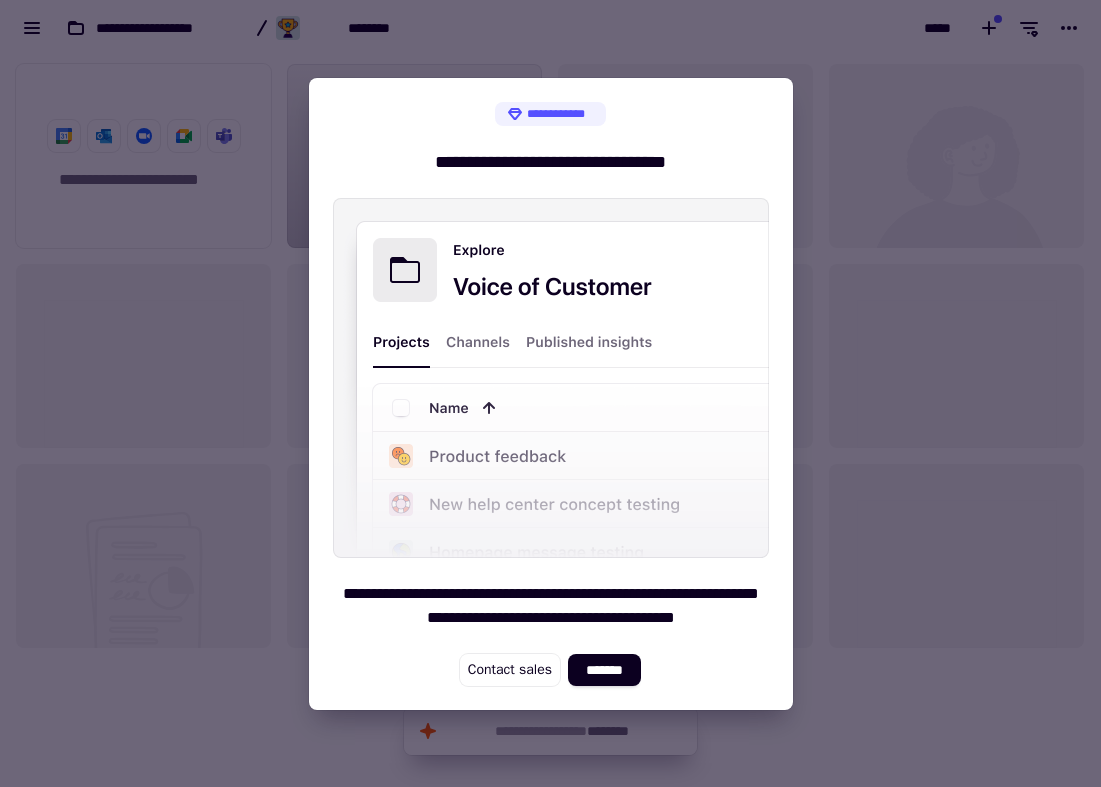 click on "**********" at bounding box center (551, 394) 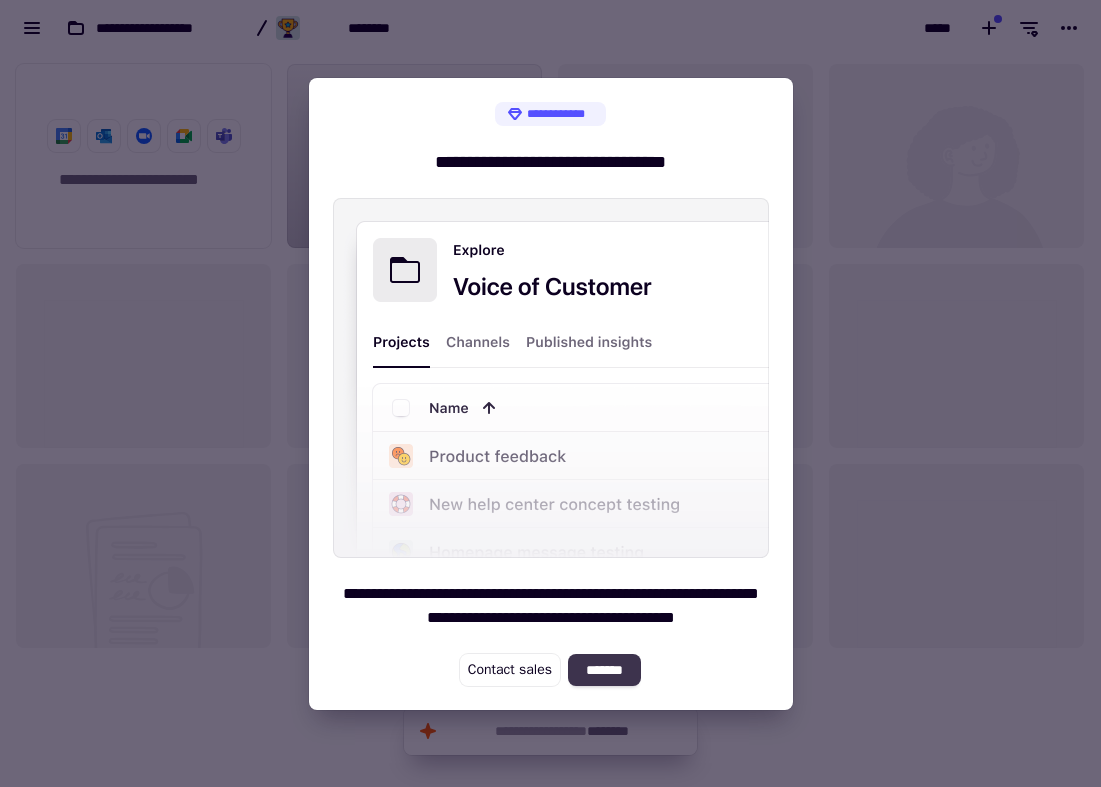 click on "*******" 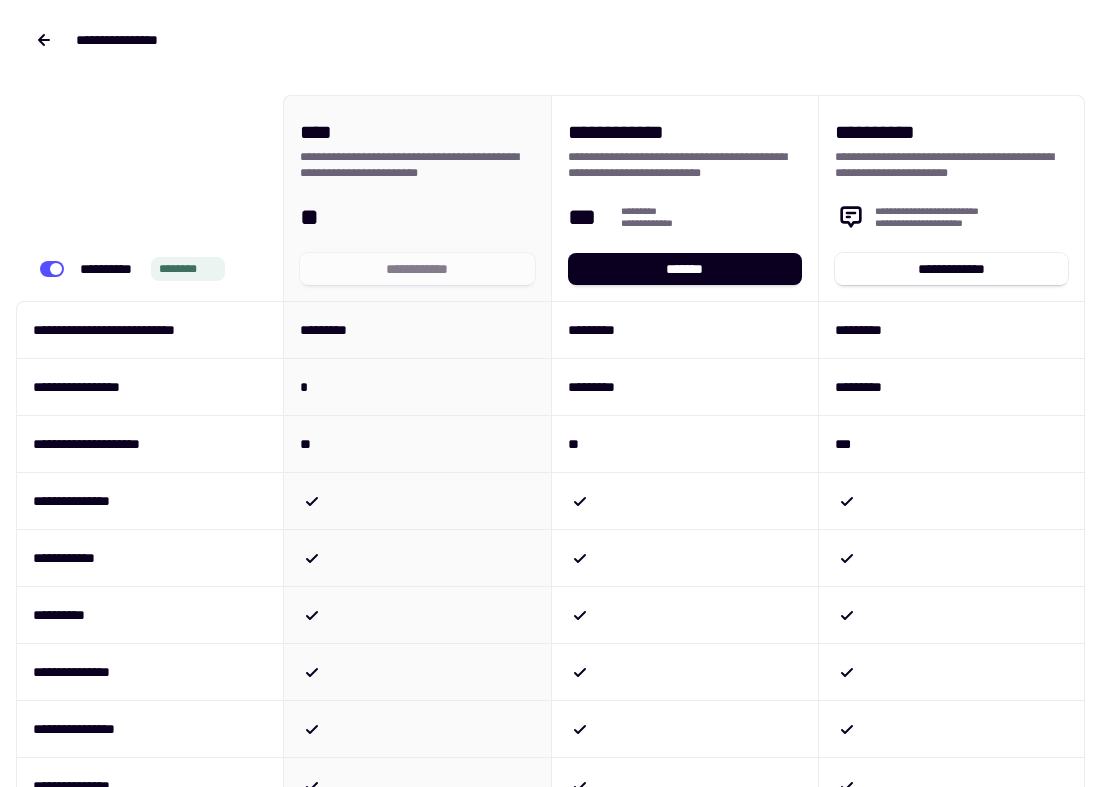 scroll, scrollTop: 0, scrollLeft: 0, axis: both 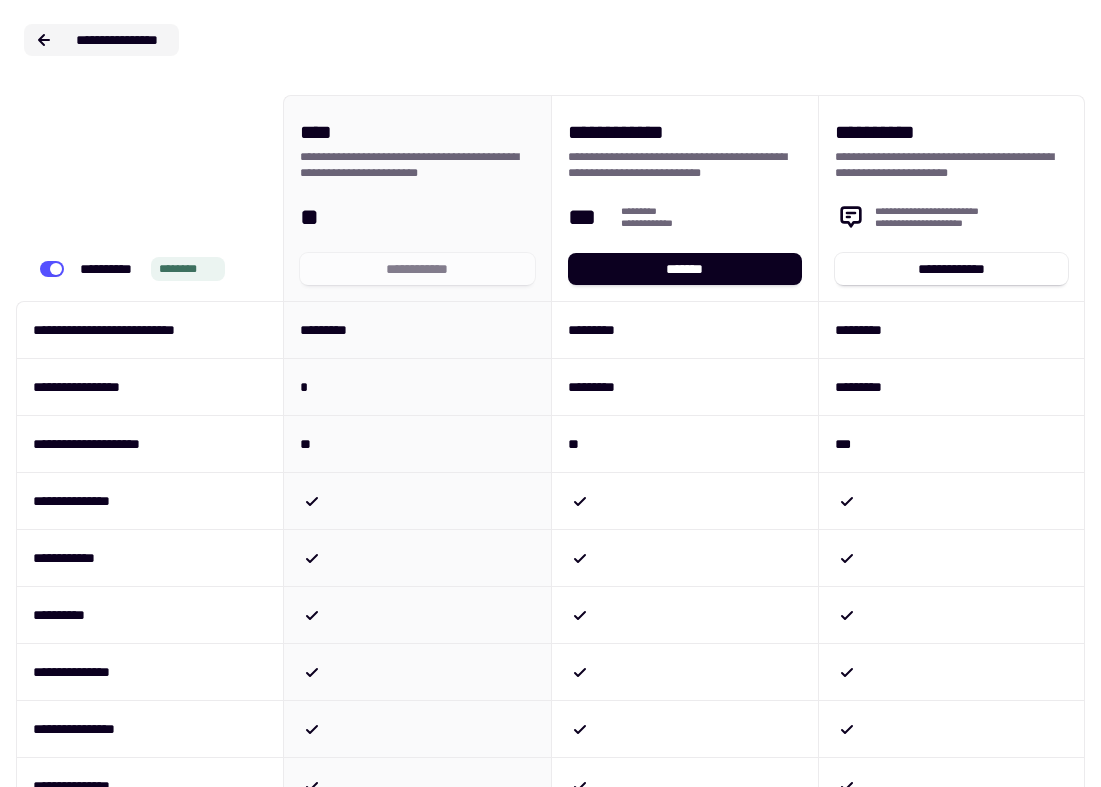 click 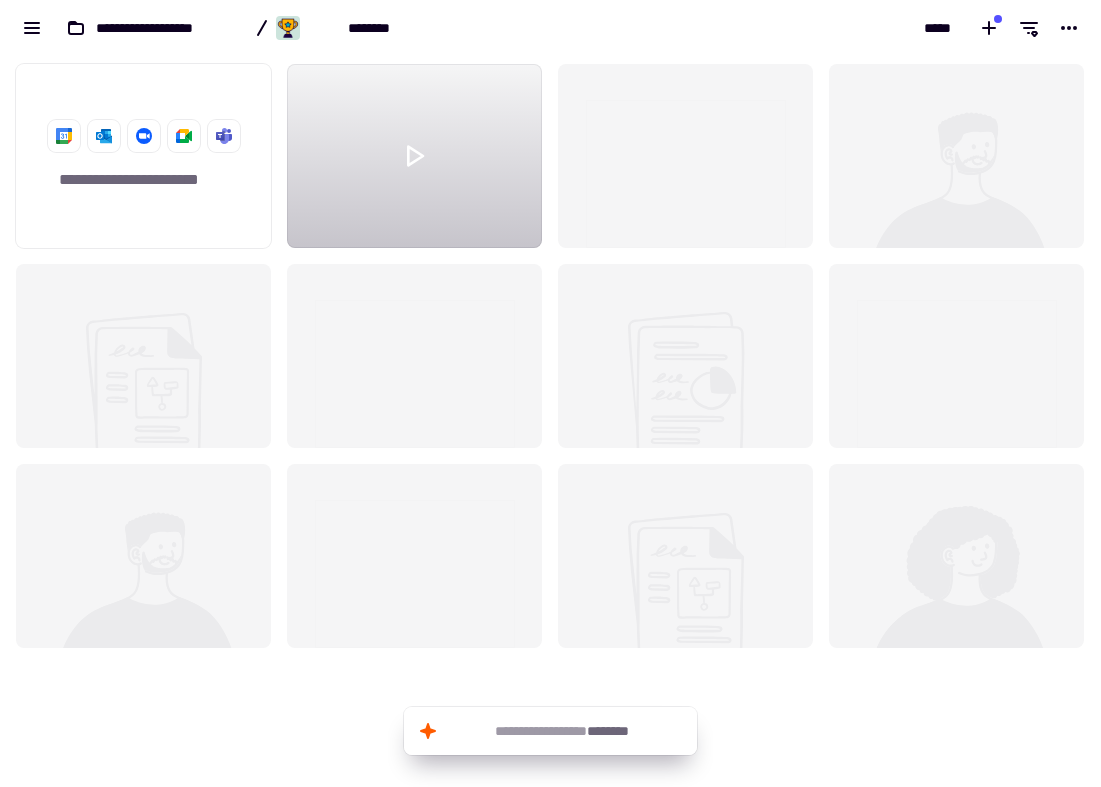 scroll, scrollTop: 3, scrollLeft: 0, axis: vertical 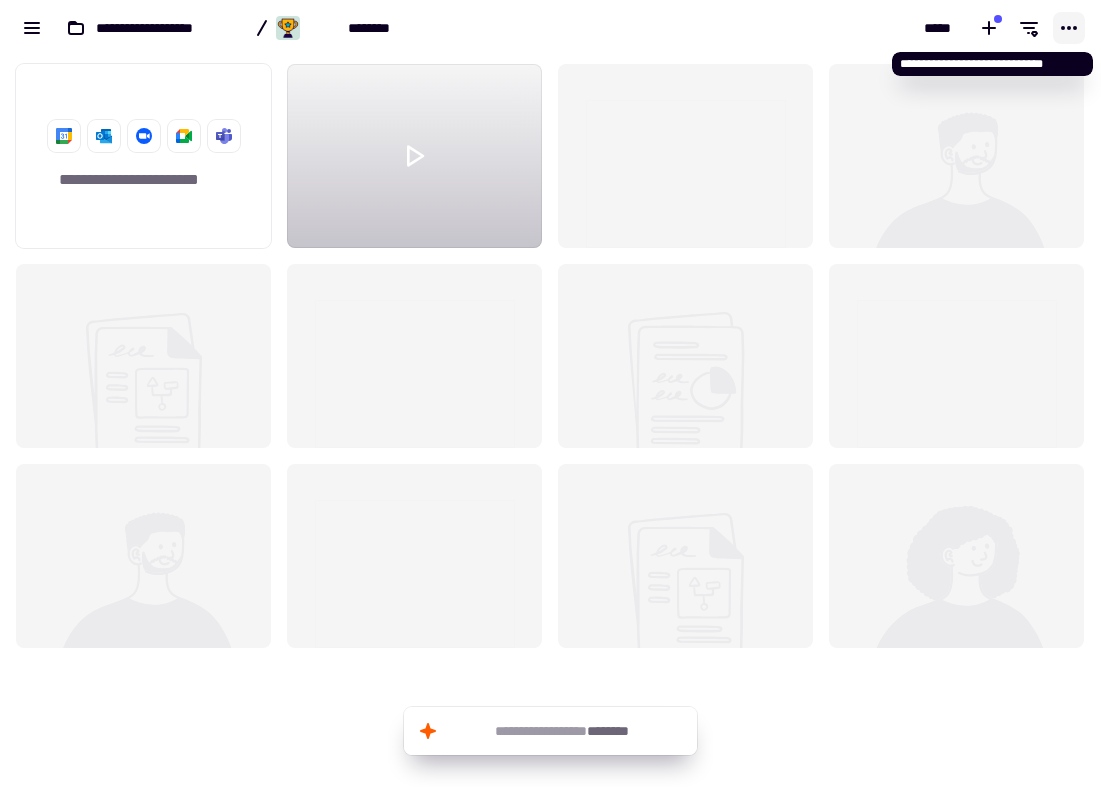 click 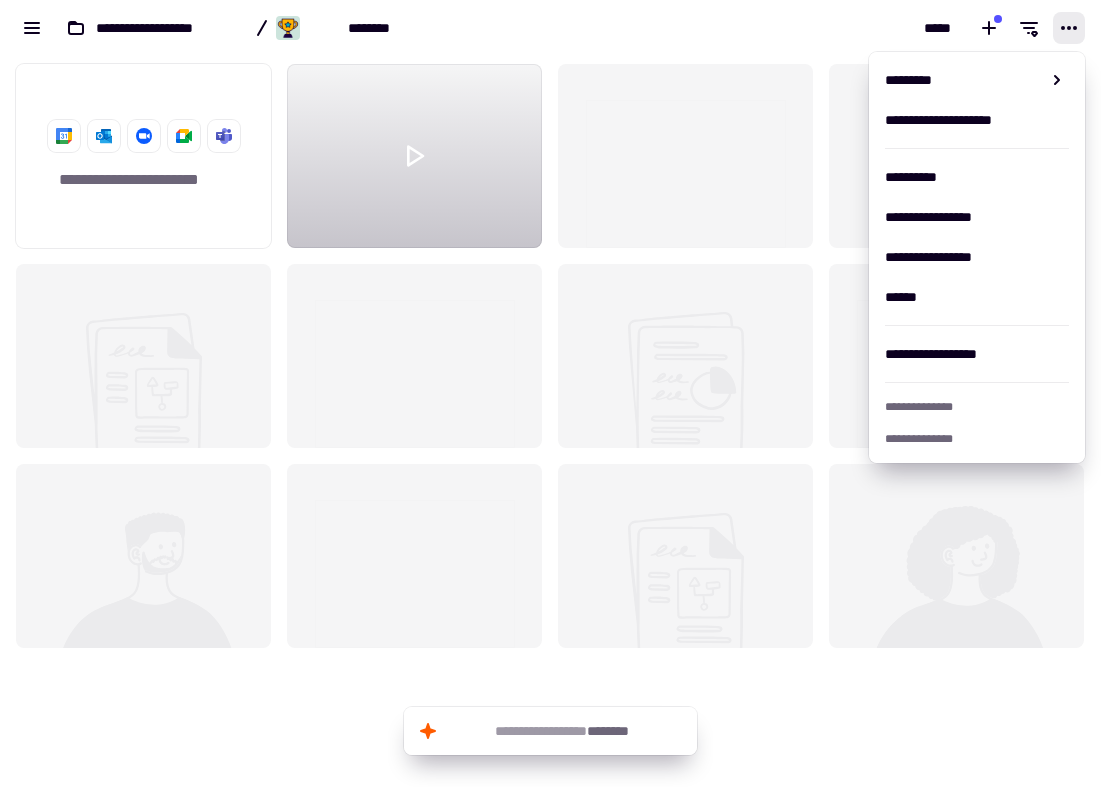 click on "*****" at bounding box center (826, 28) 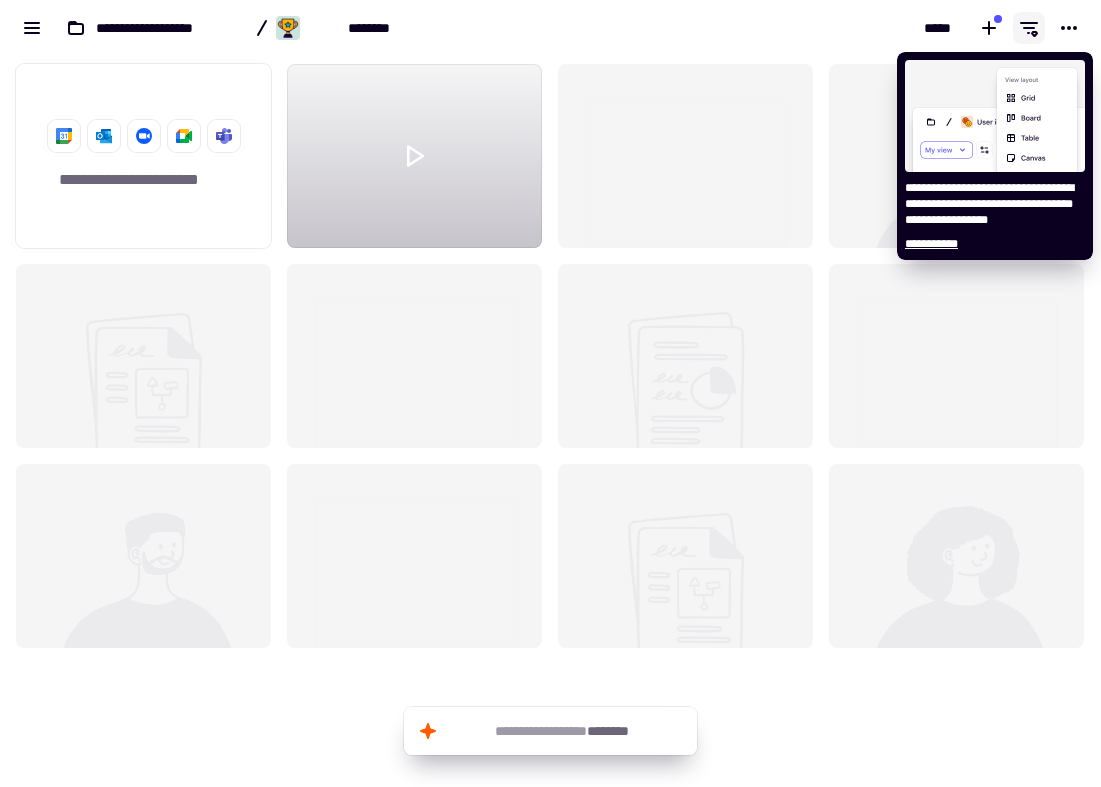 click 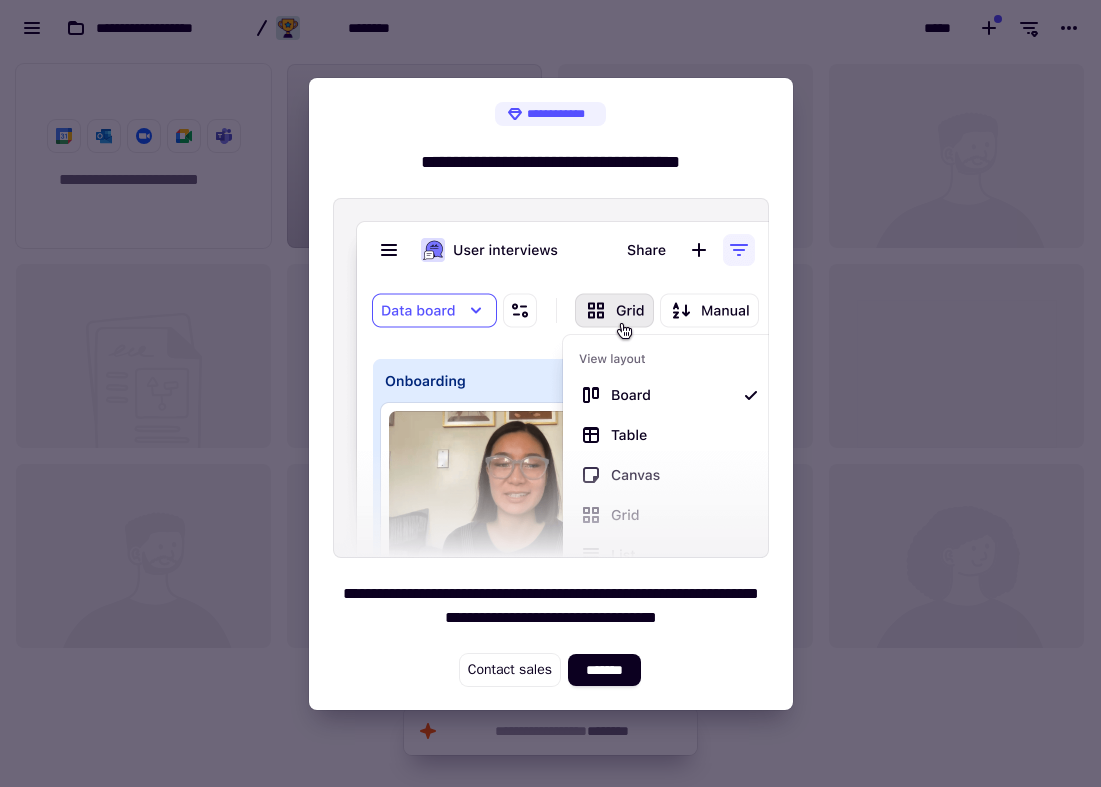 click on "**********" at bounding box center (551, 394) 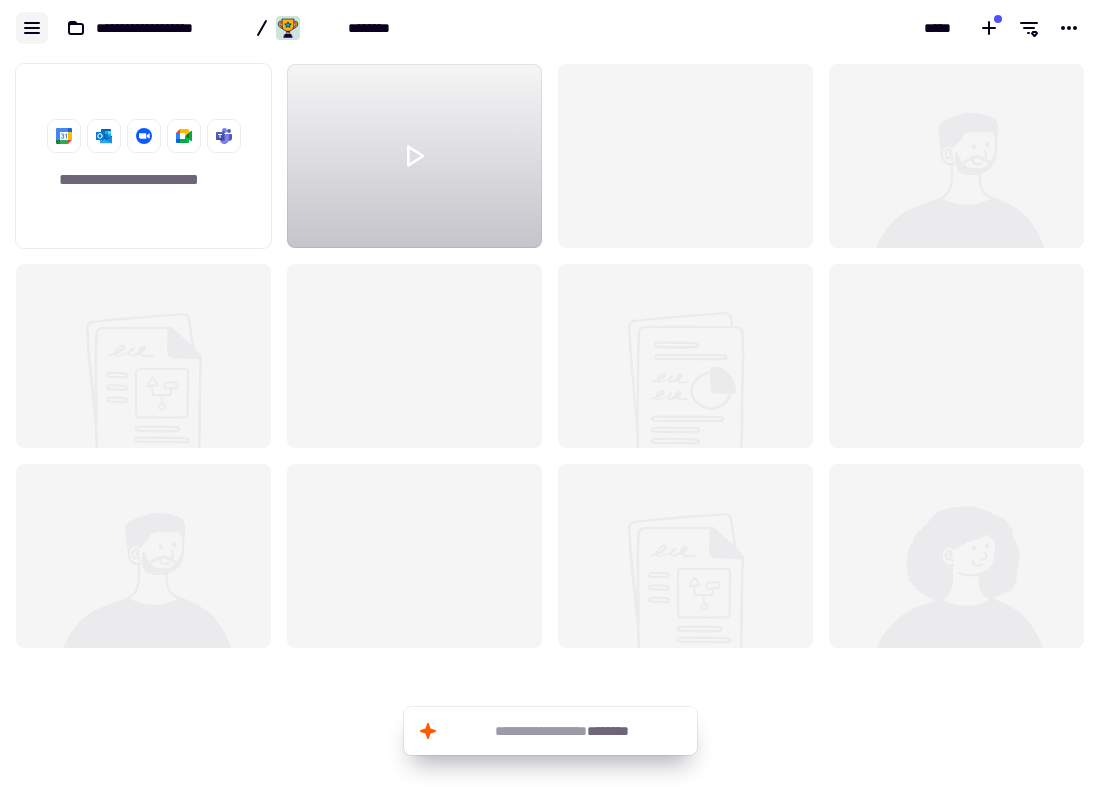 click 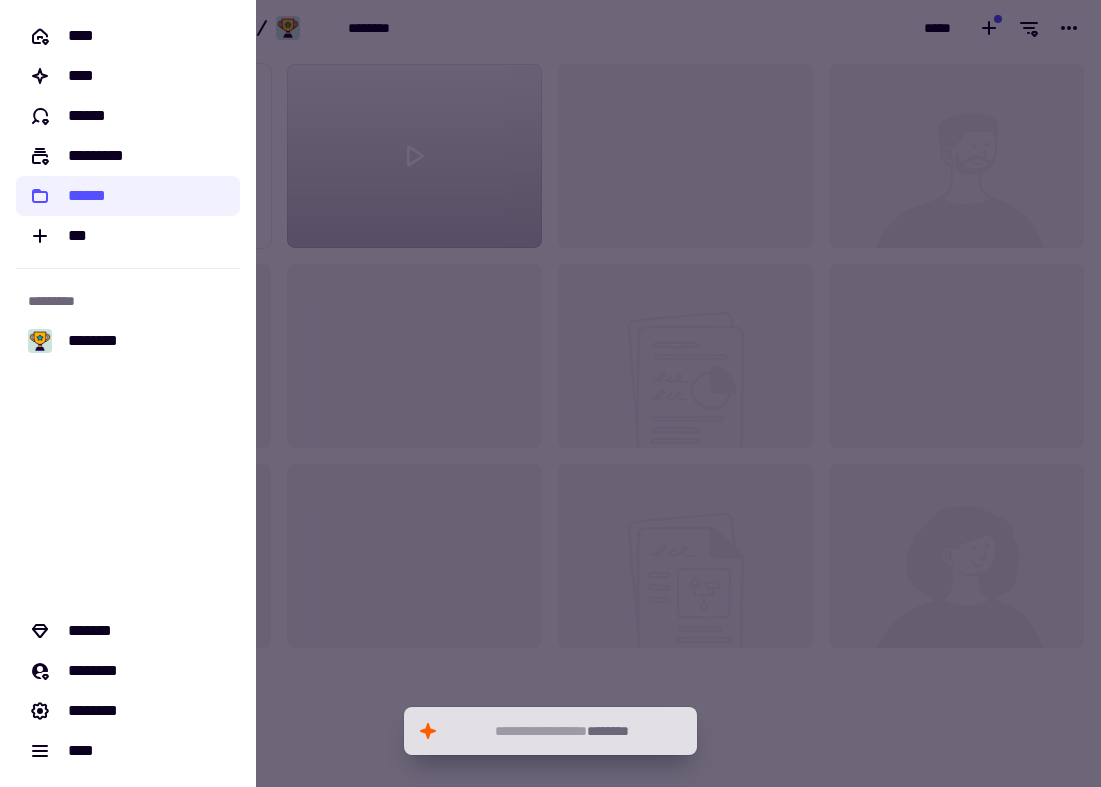 click on "****" 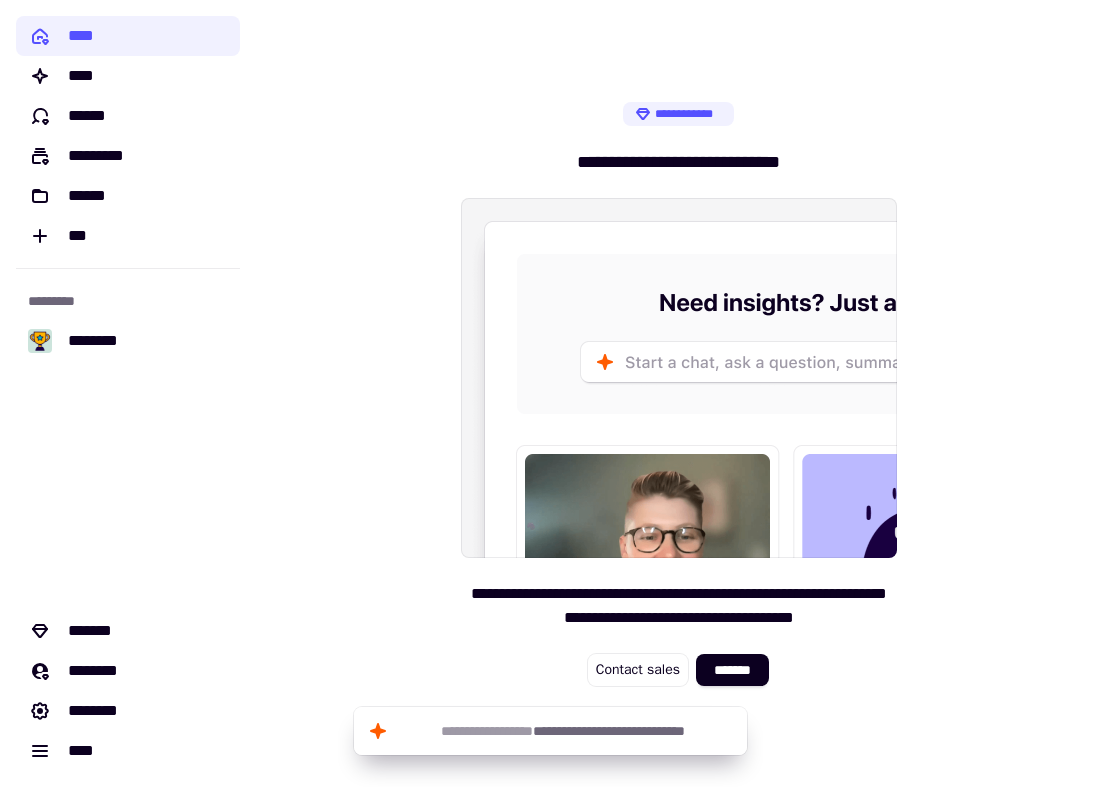 click on "**********" at bounding box center [678, 114] 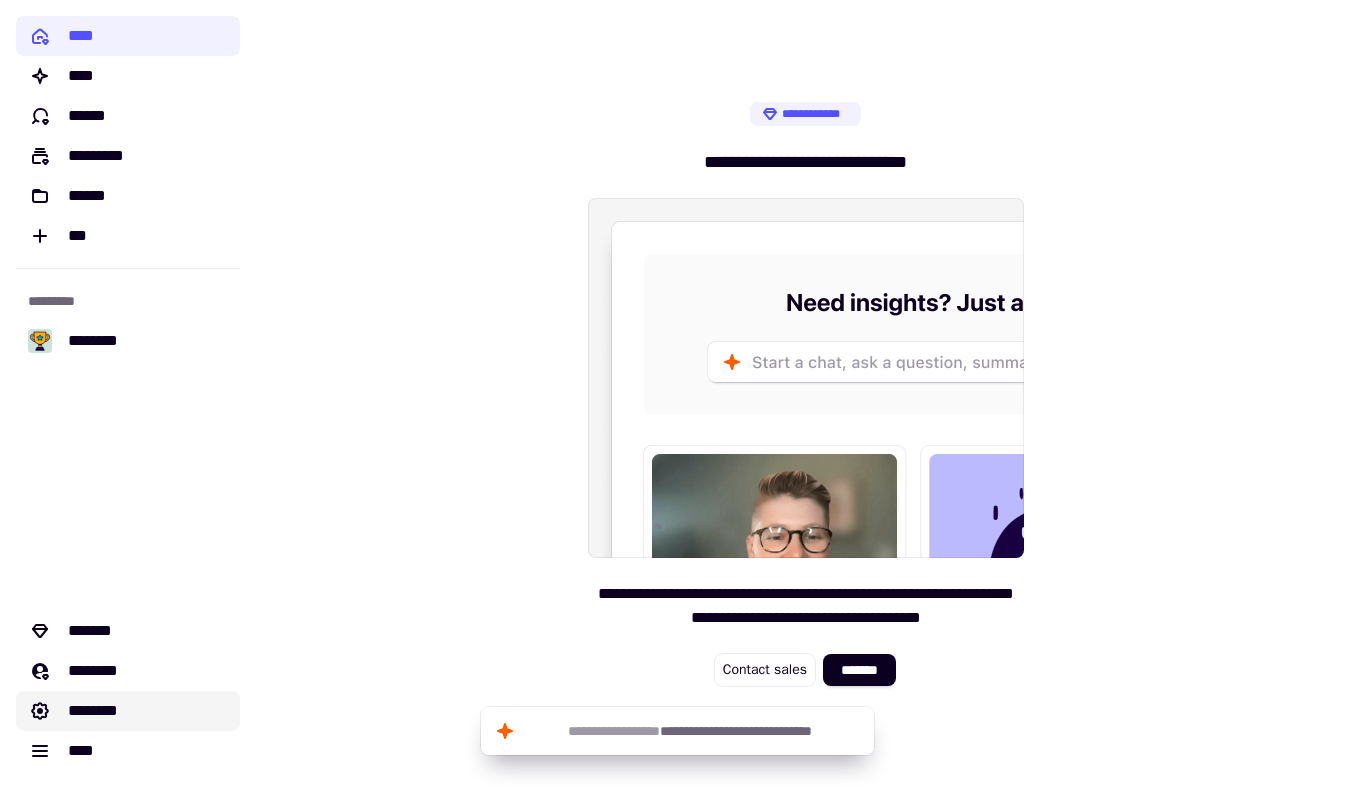 click on "********" 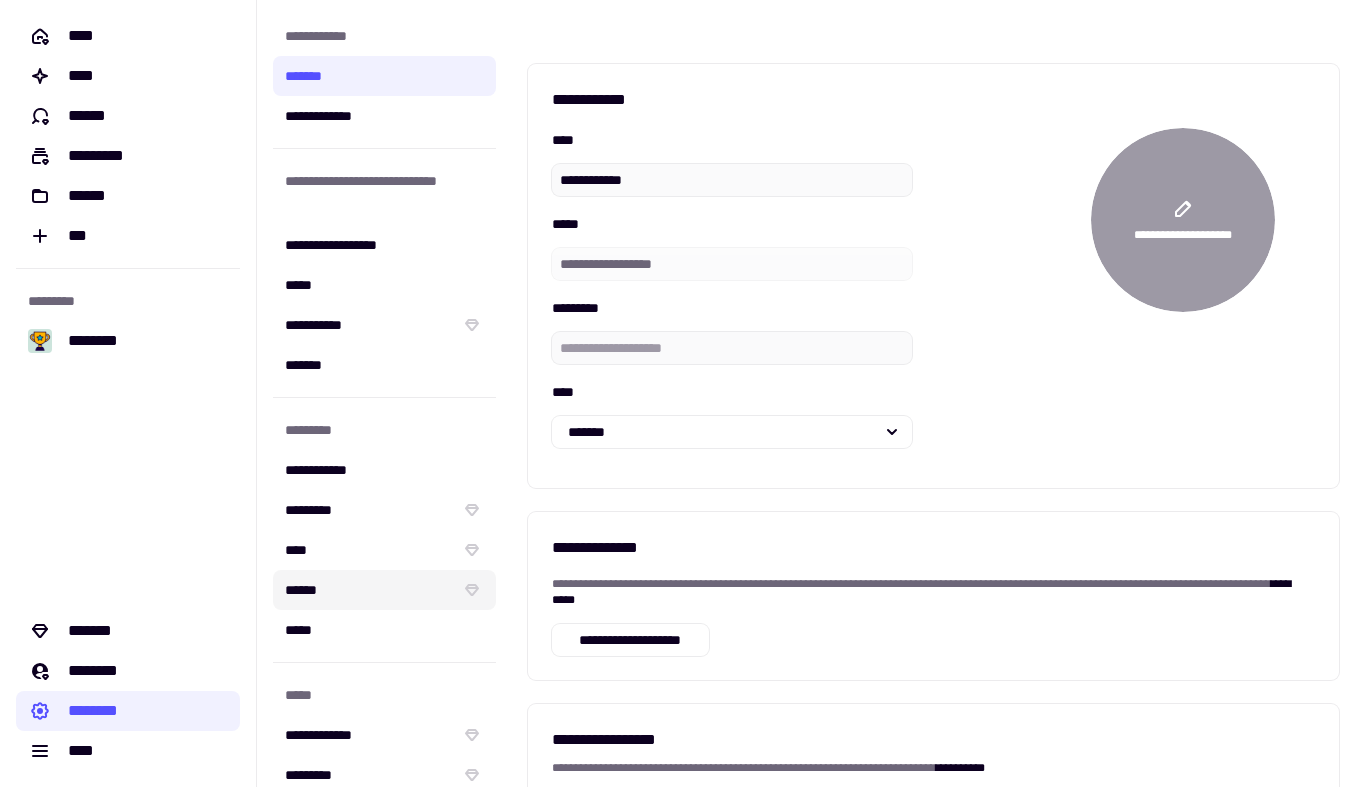 scroll, scrollTop: 0, scrollLeft: 0, axis: both 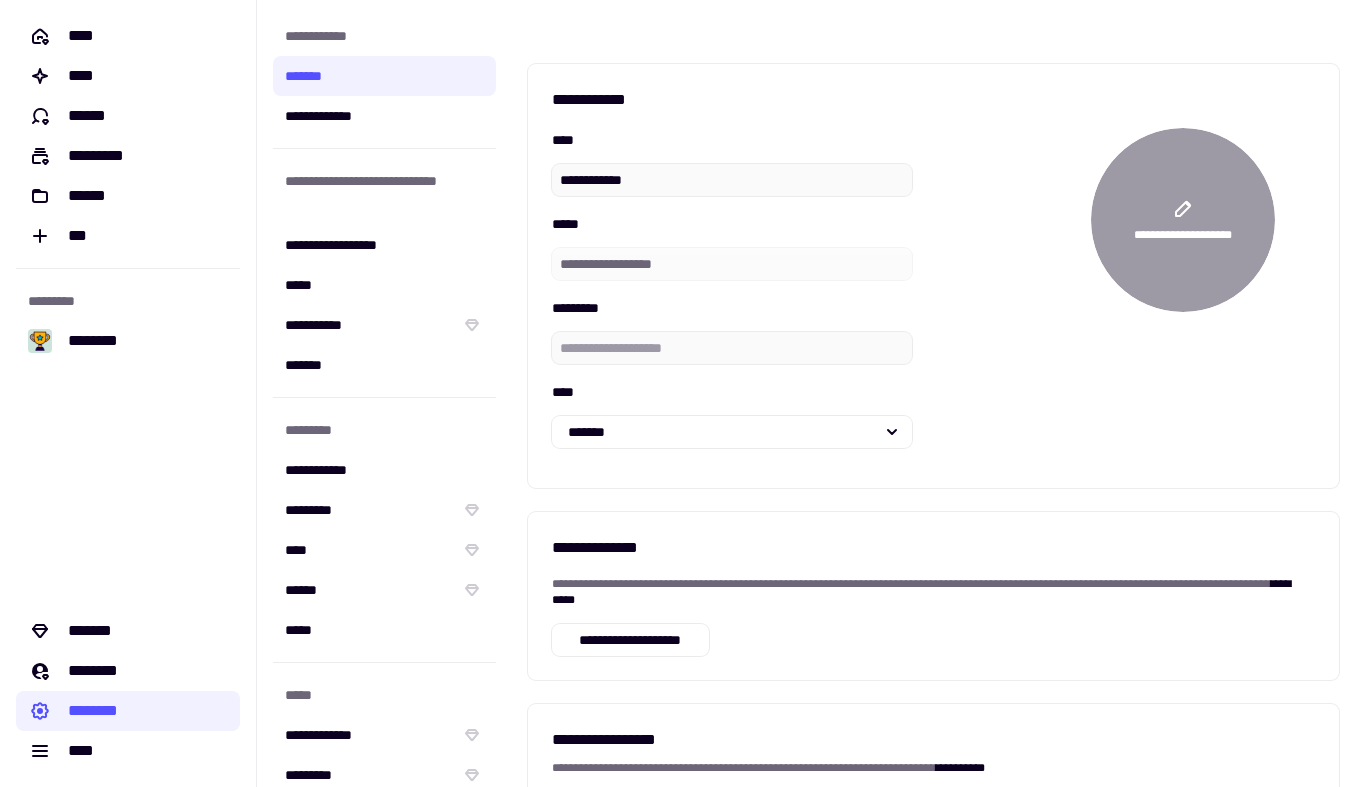 click on "**********" 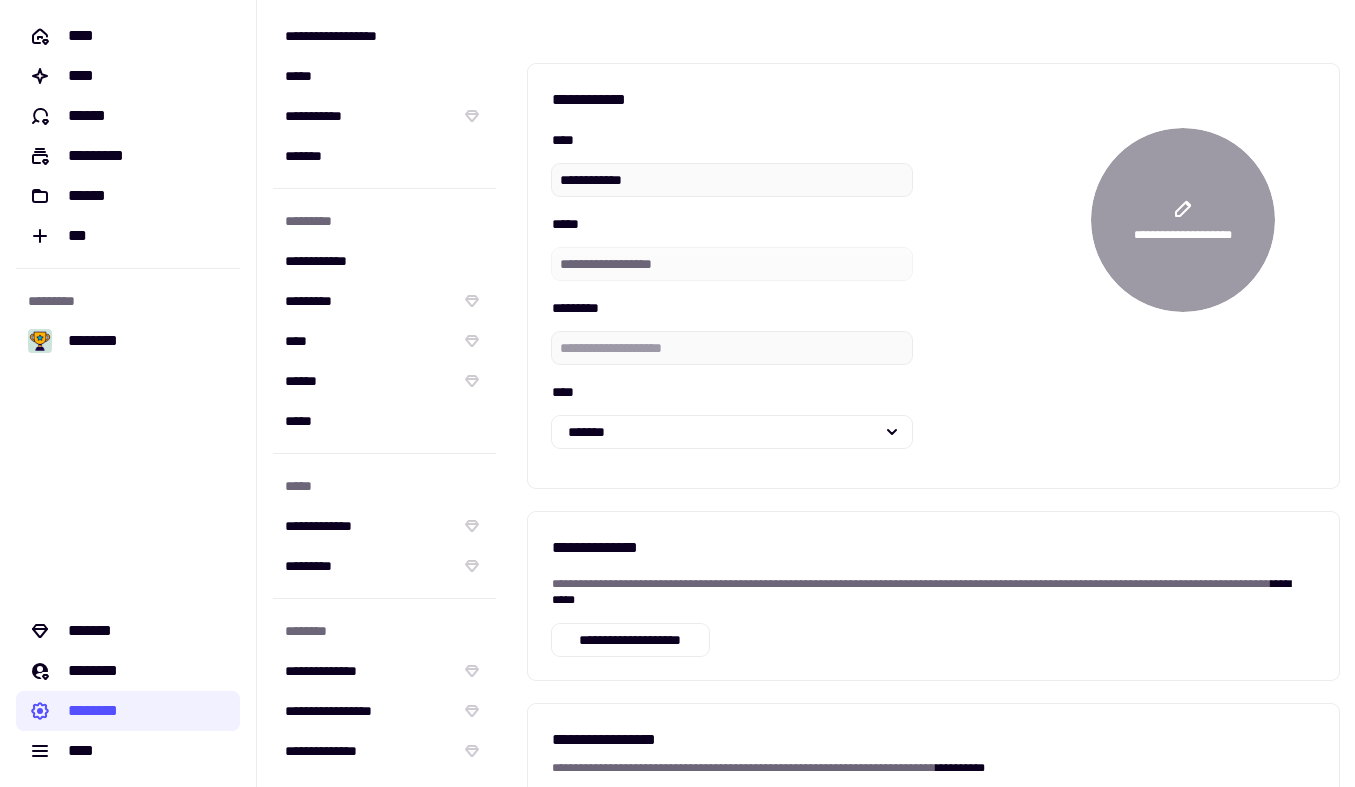 scroll, scrollTop: 209, scrollLeft: 0, axis: vertical 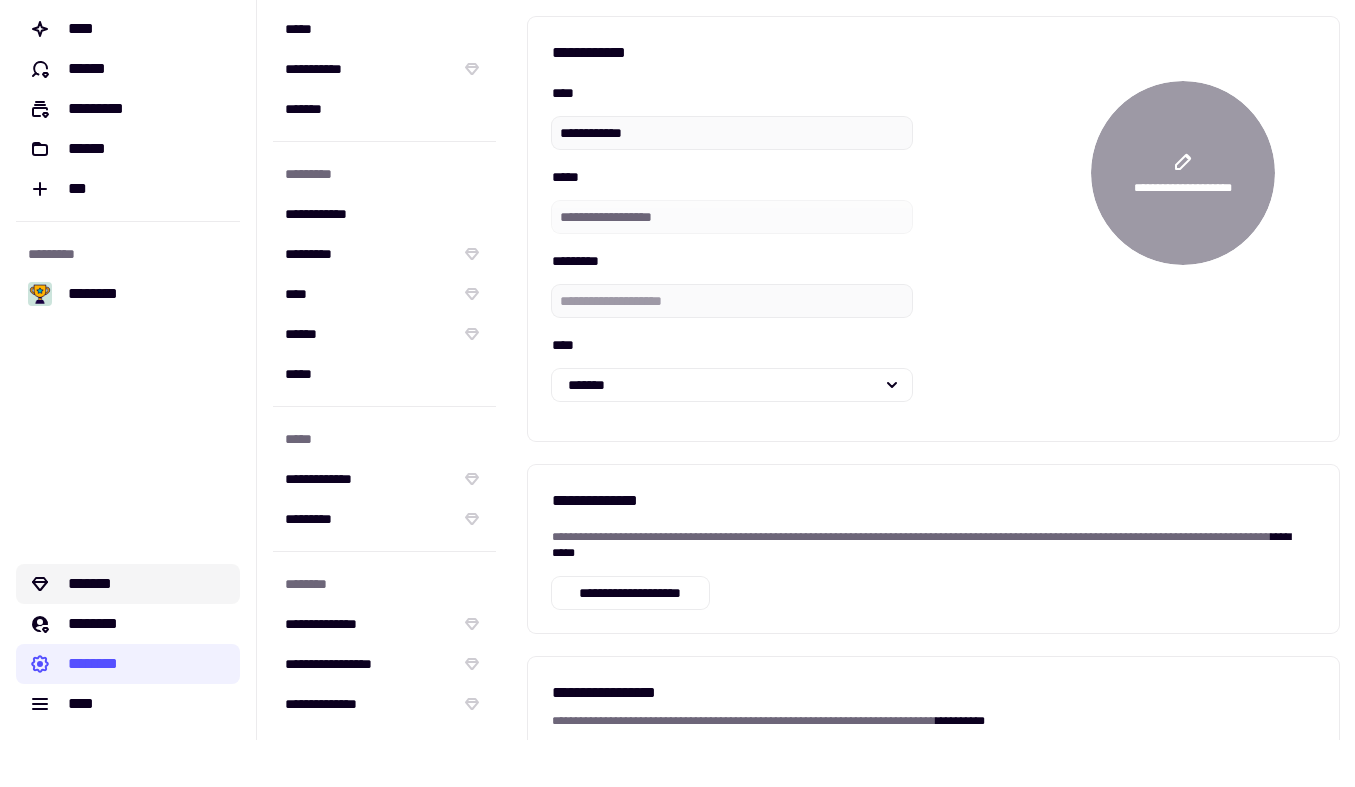 click on "*******" 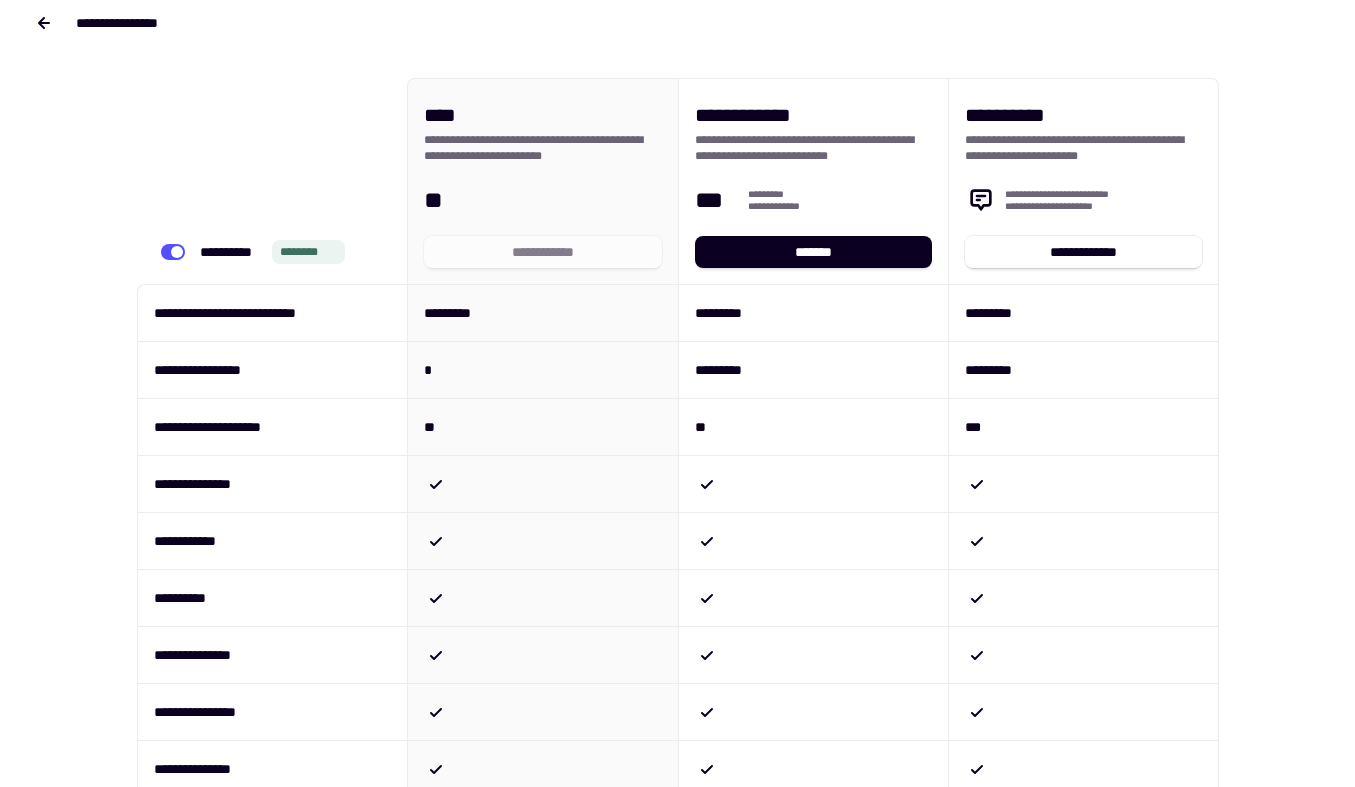 scroll, scrollTop: 0, scrollLeft: 0, axis: both 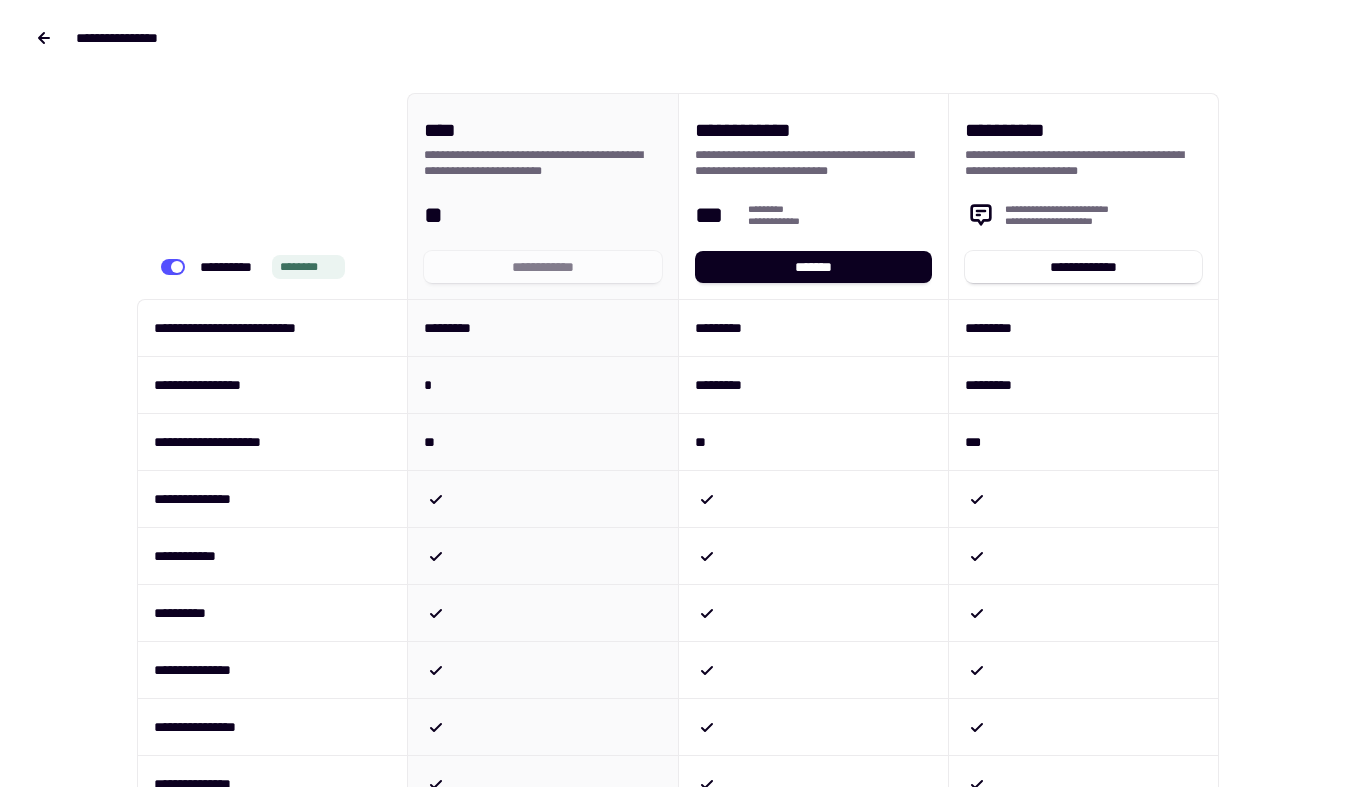 click on "**********" at bounding box center (814, 196) 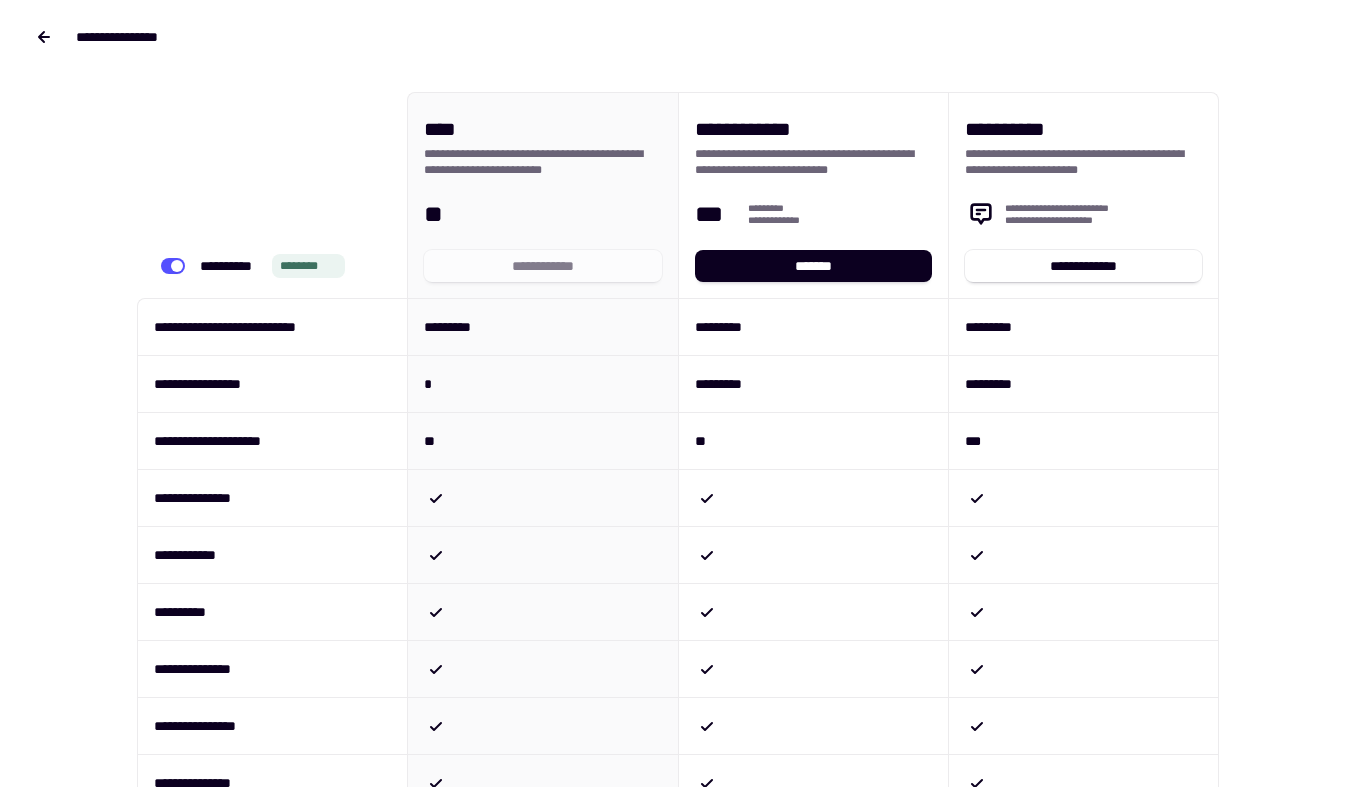 scroll, scrollTop: 0, scrollLeft: 0, axis: both 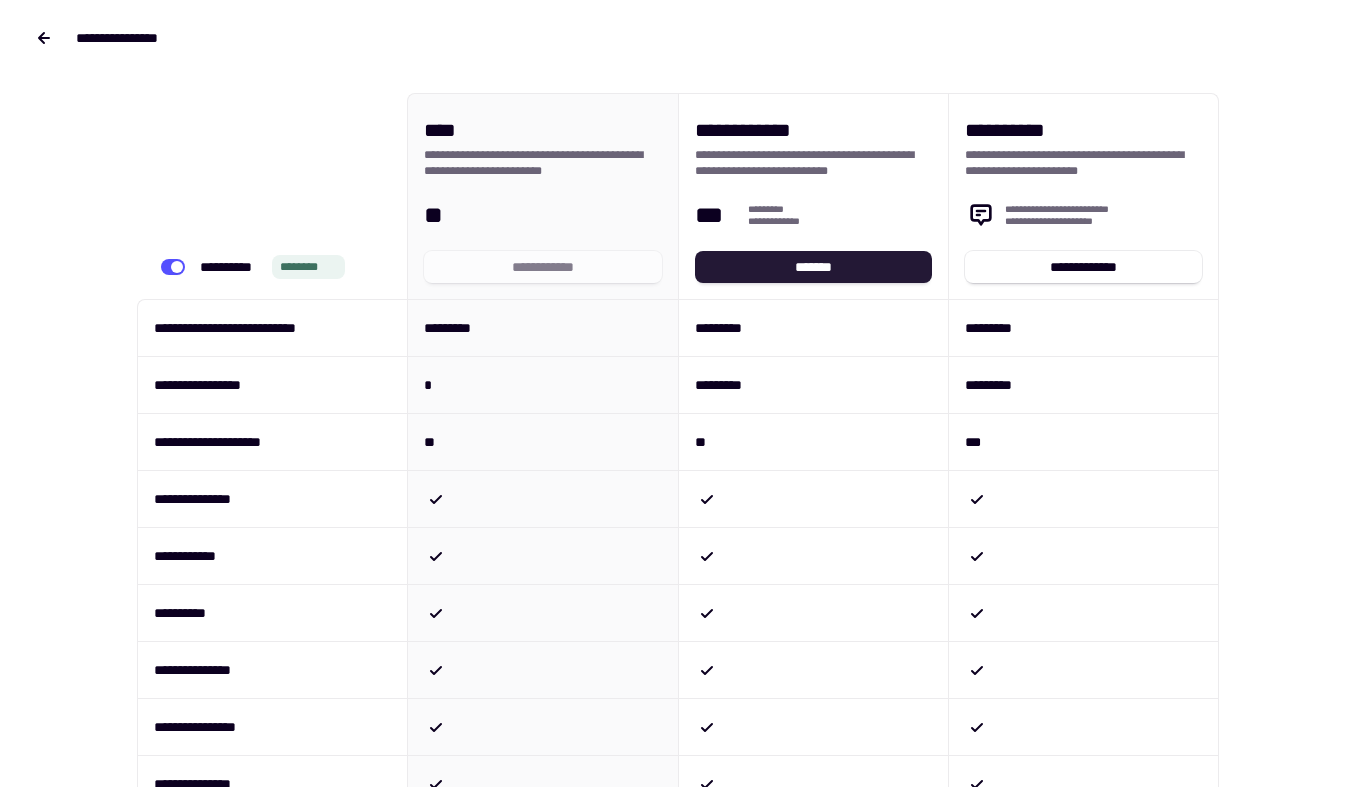 click on "*******" 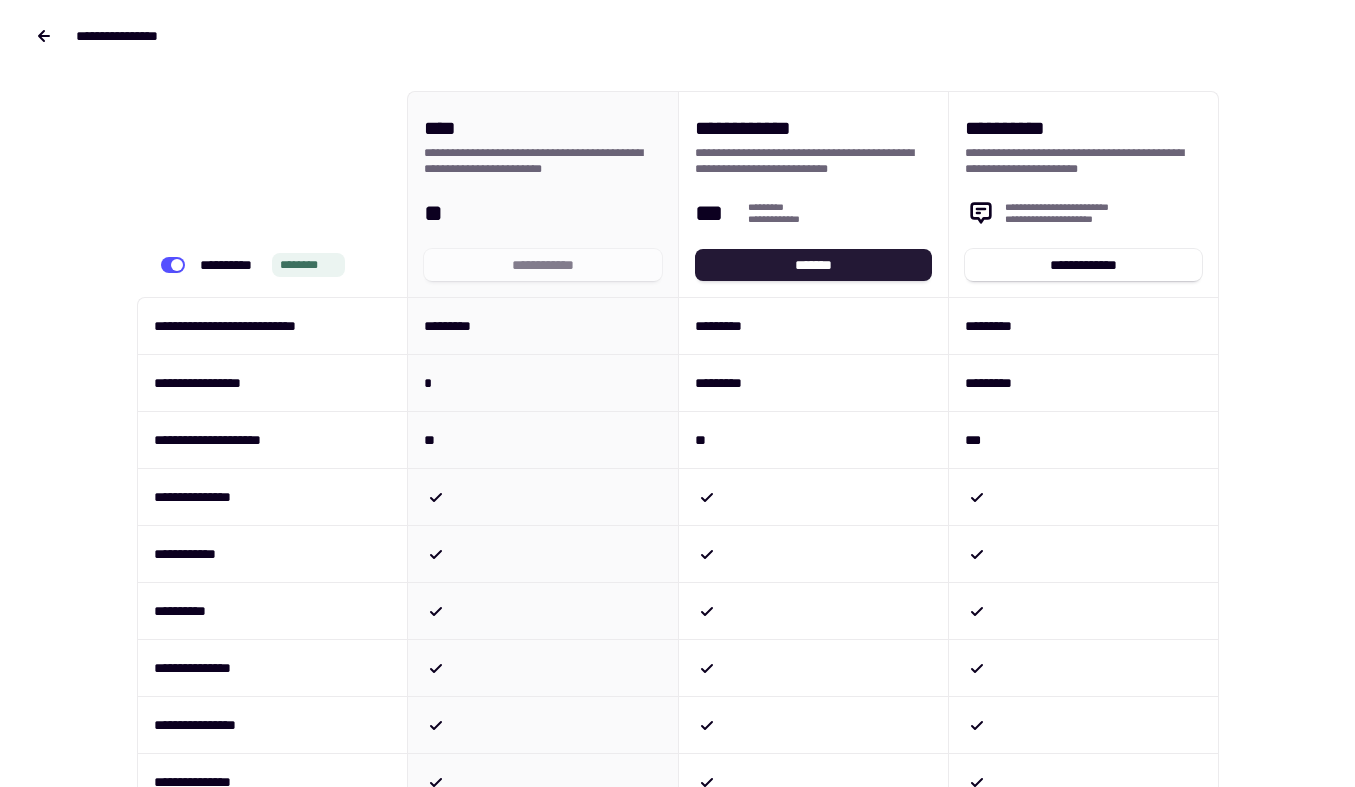 click on "*******" 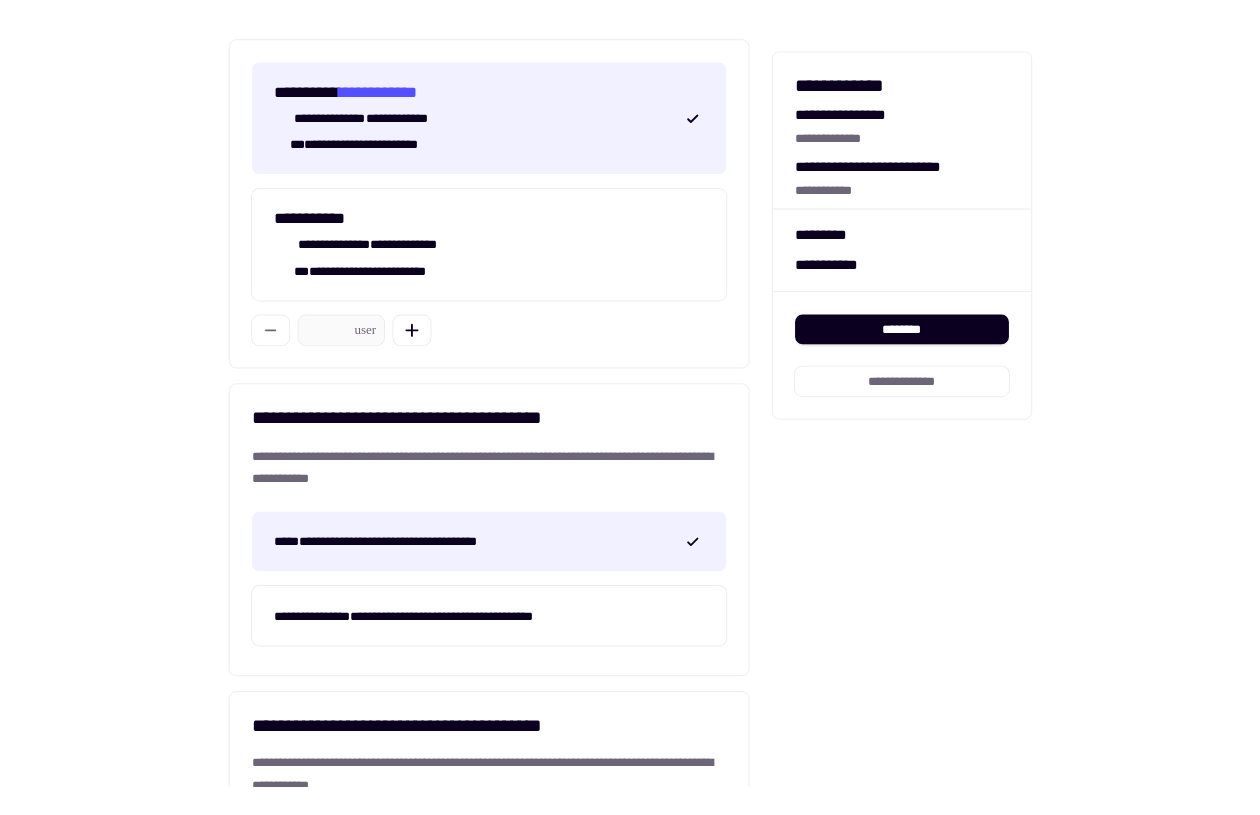 scroll, scrollTop: 176, scrollLeft: 0, axis: vertical 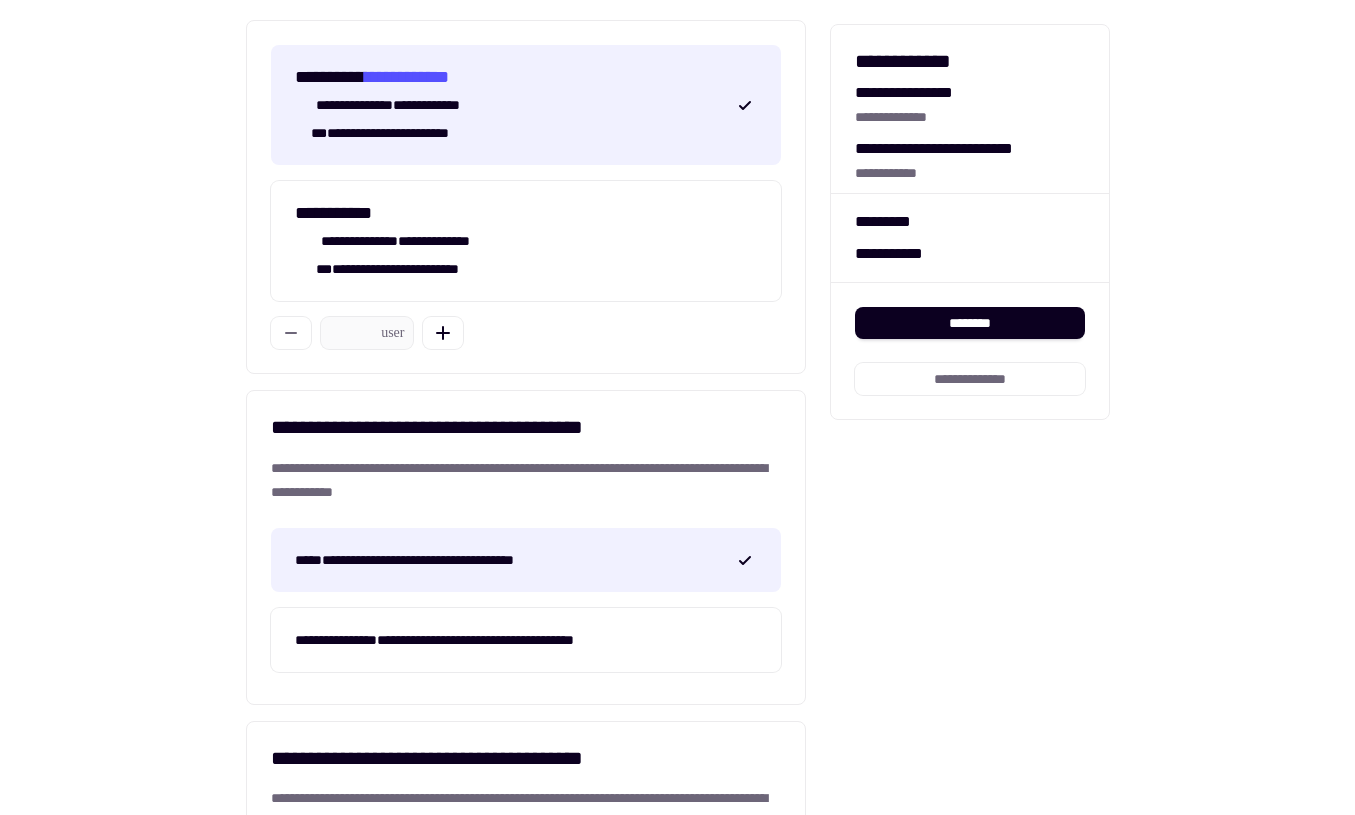click on "**********" at bounding box center (677, 449) 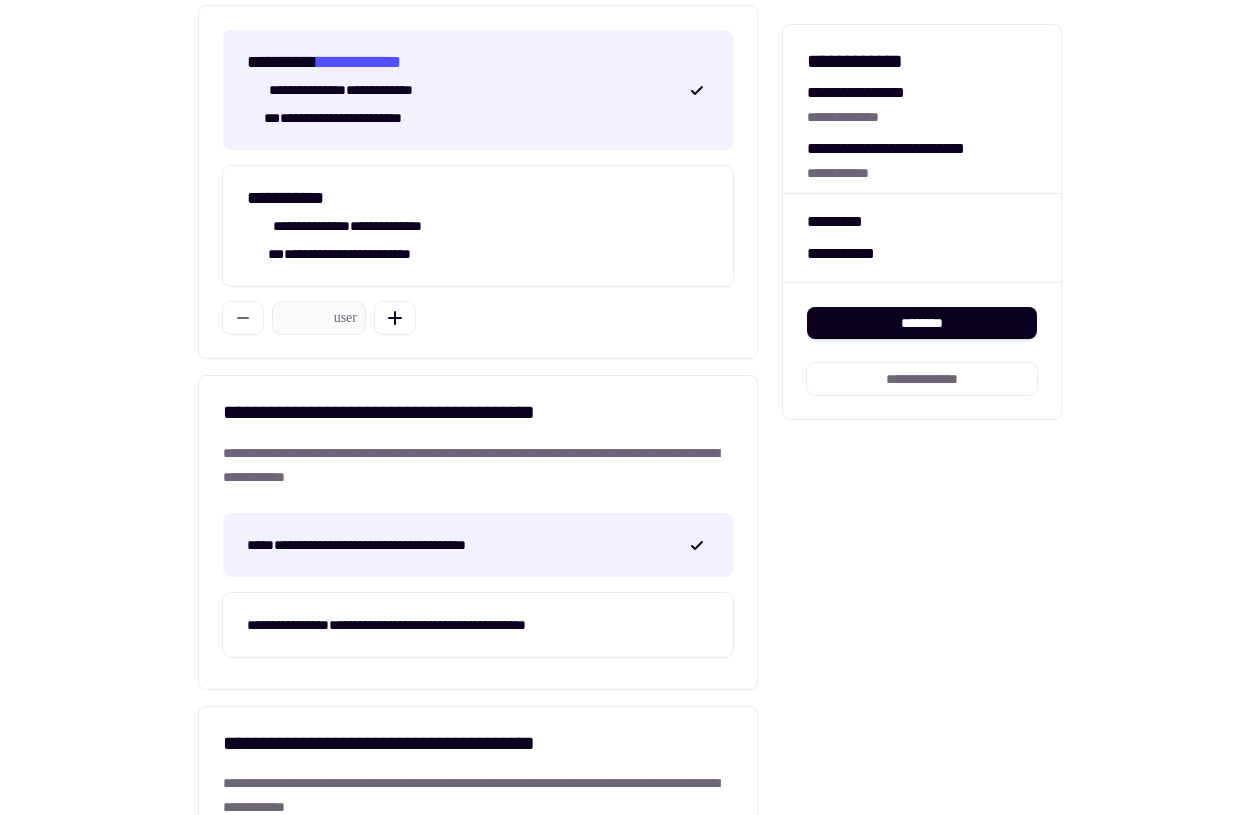 scroll, scrollTop: 187, scrollLeft: 0, axis: vertical 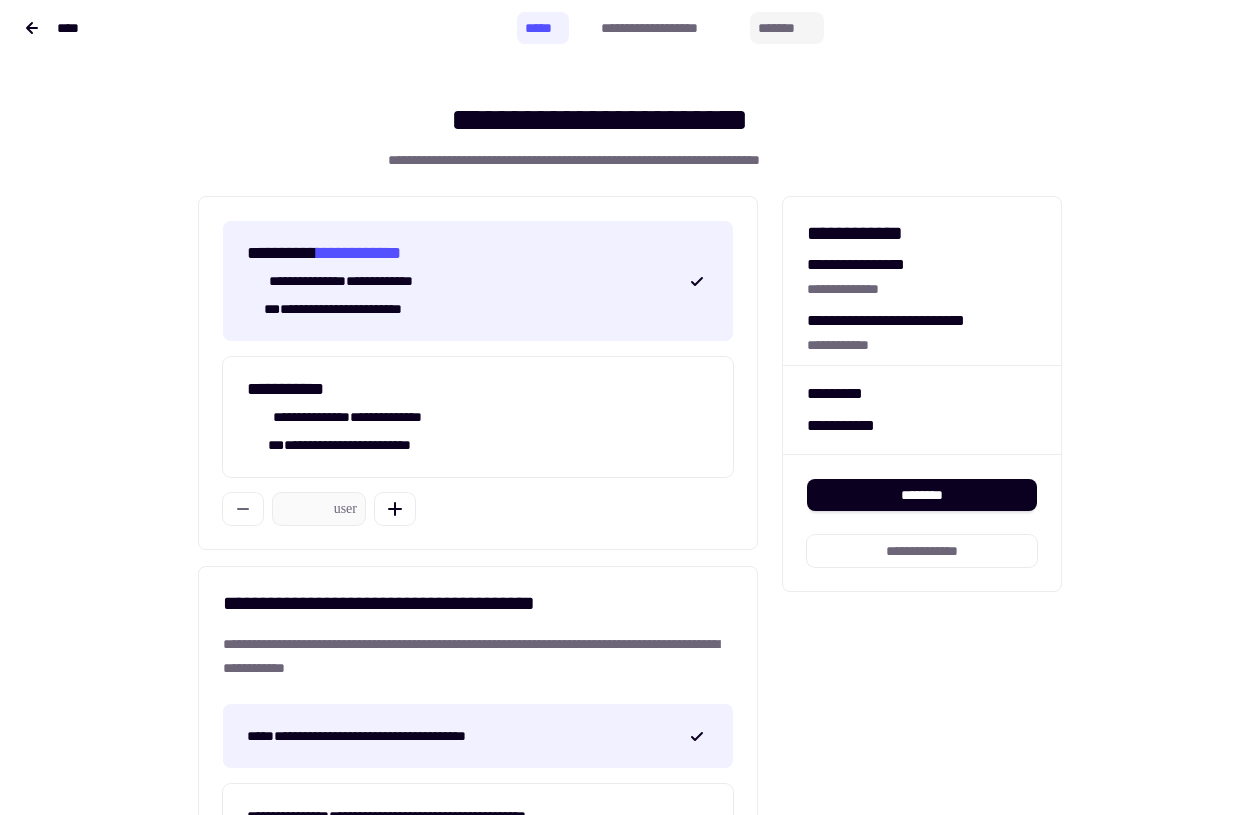 click on "*******" 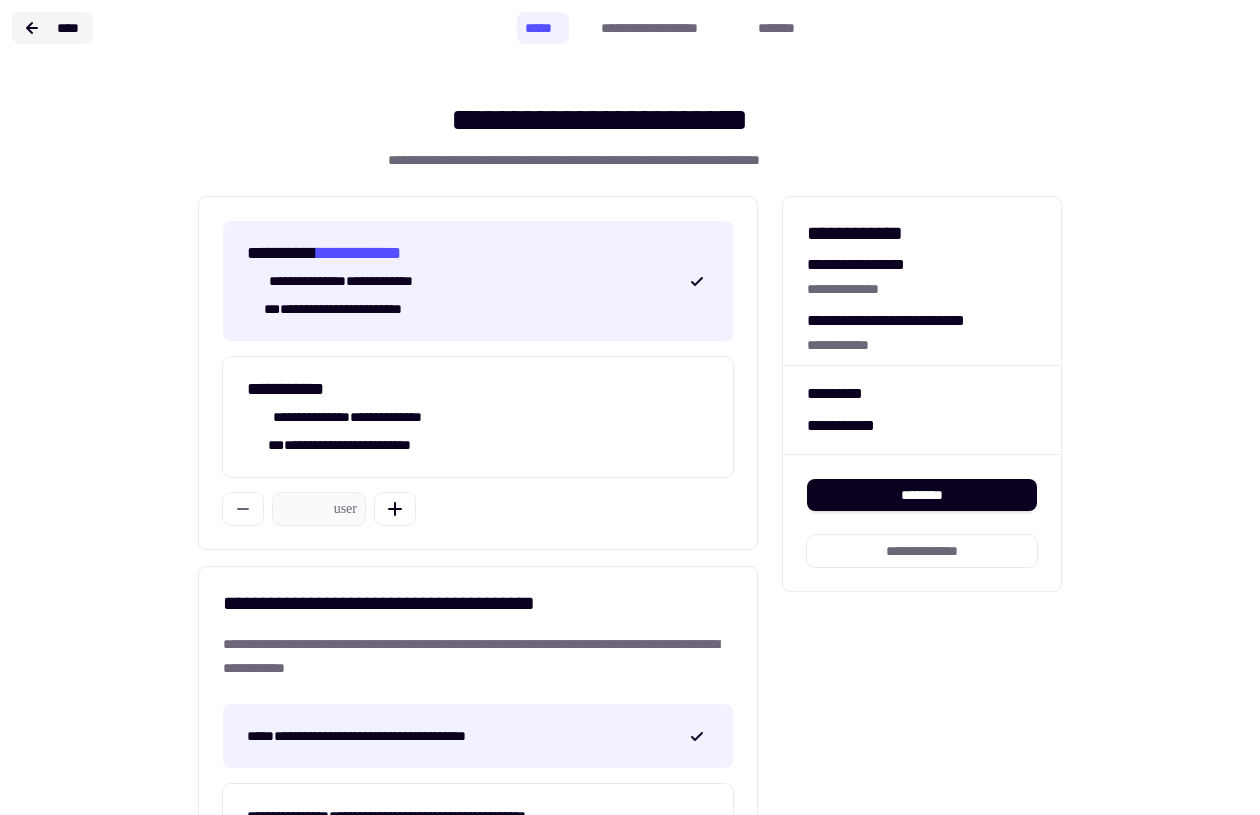click 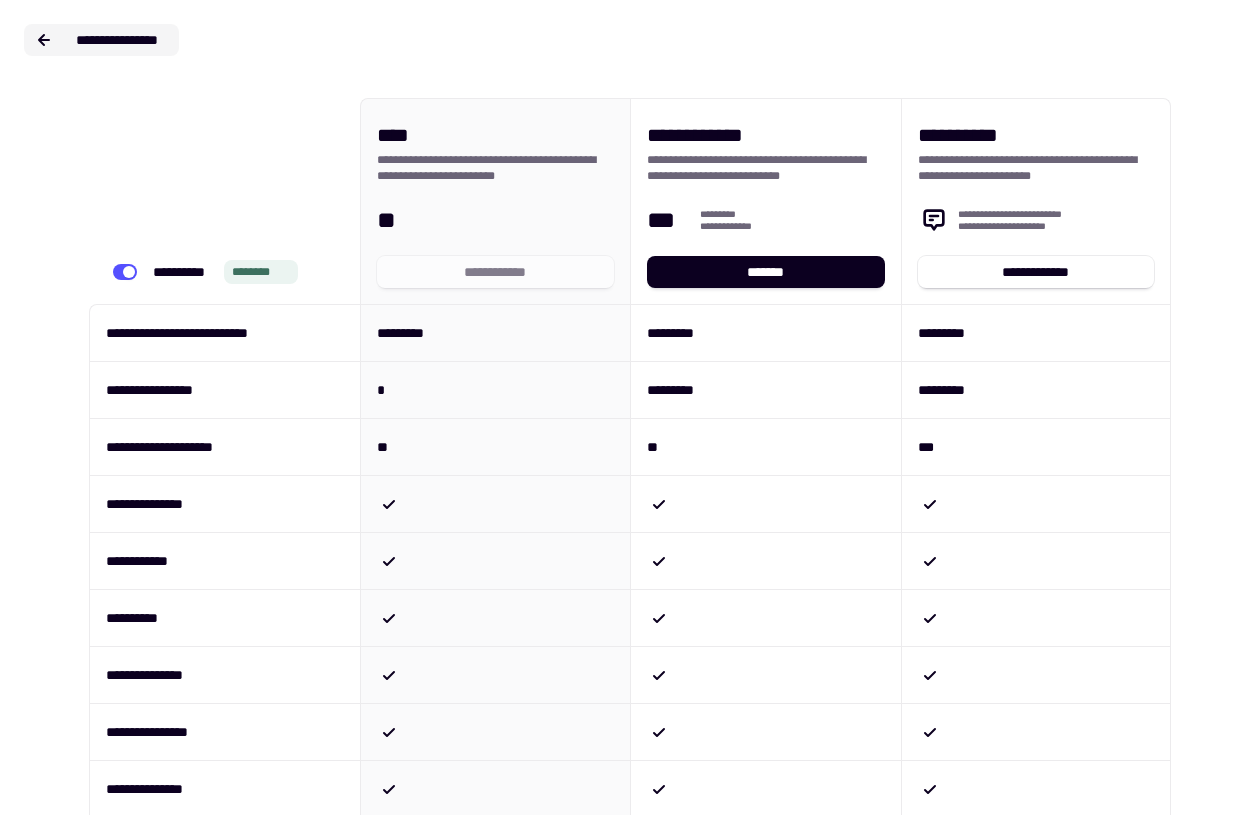 click on "**********" 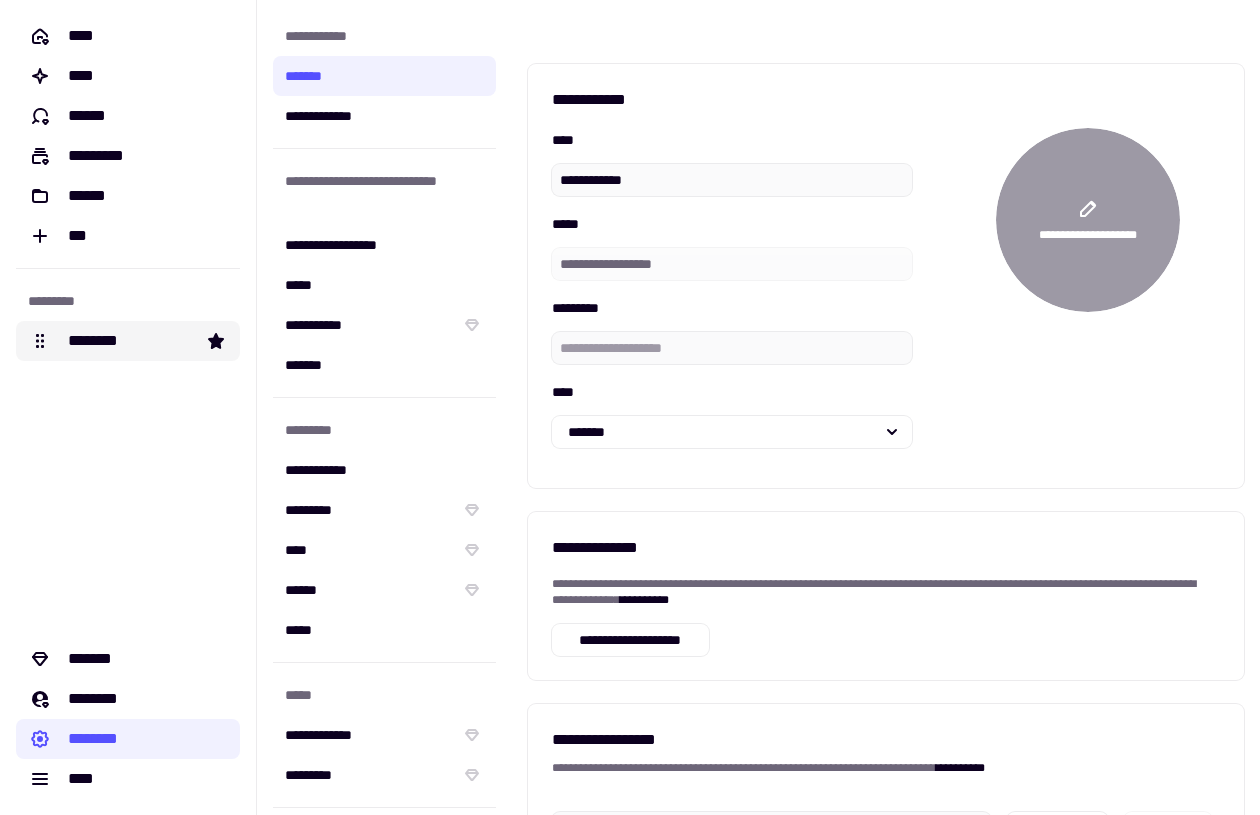 click 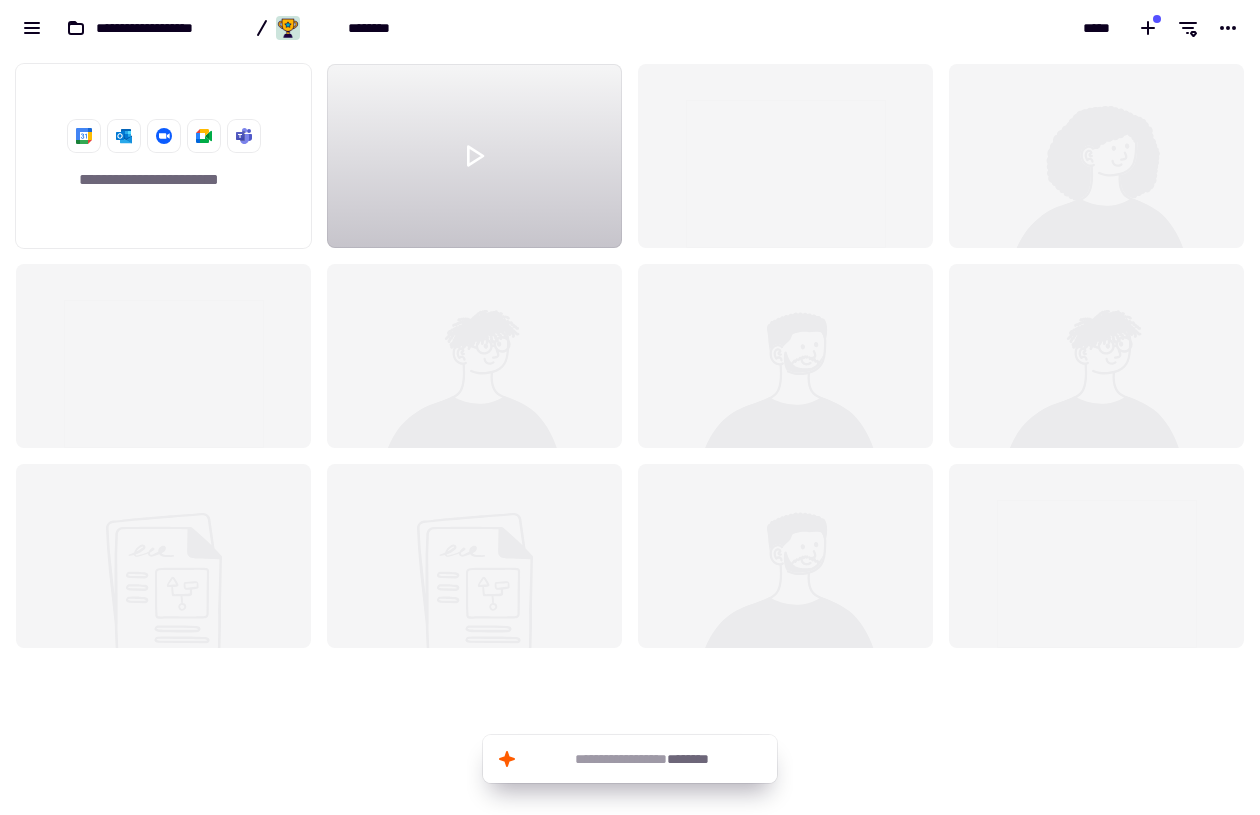 scroll, scrollTop: 1, scrollLeft: 1, axis: both 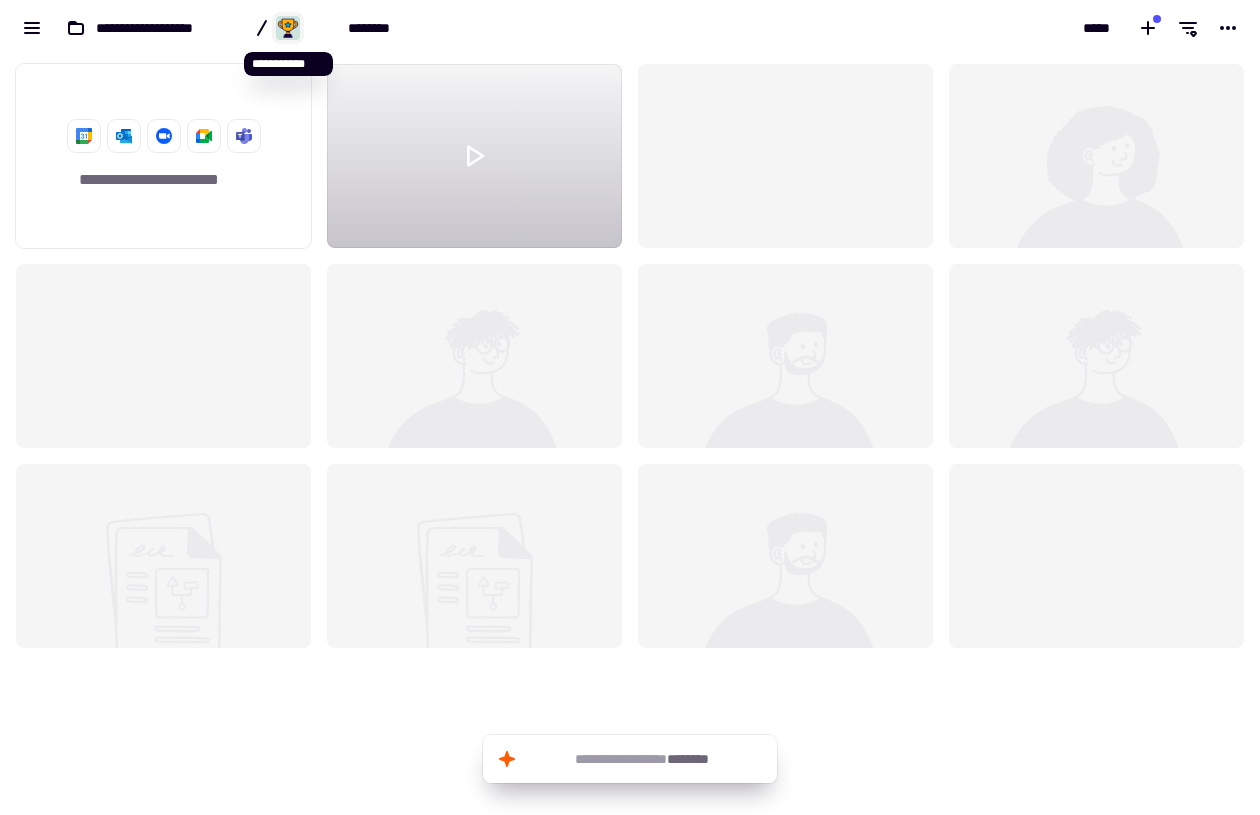 click 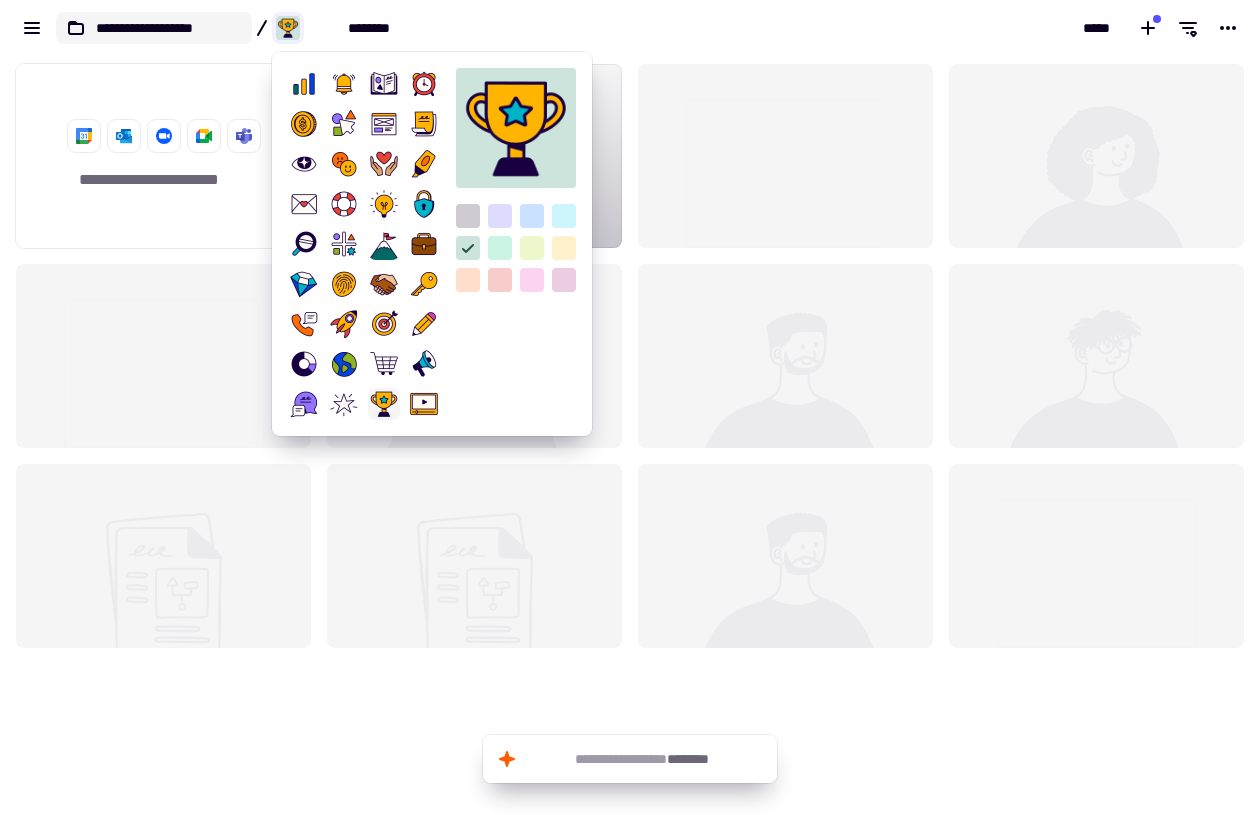click 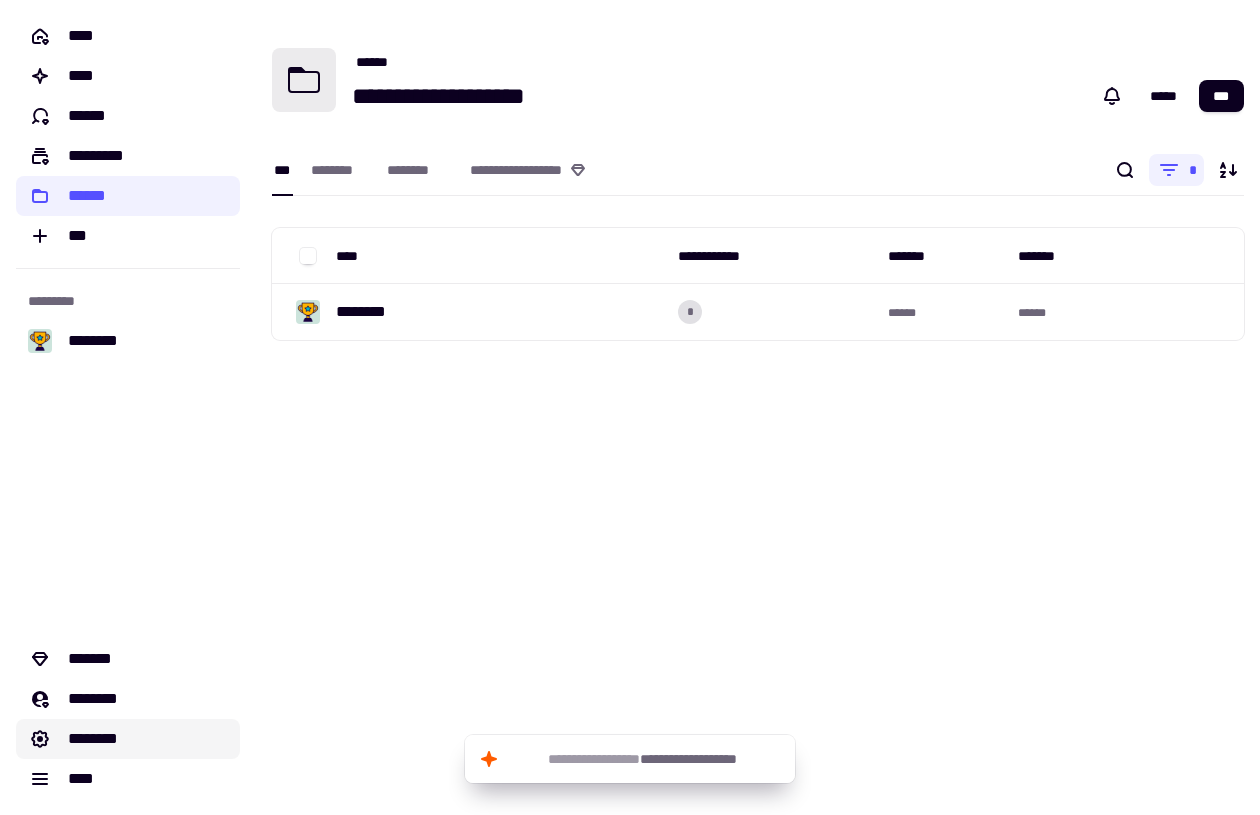 click on "********" 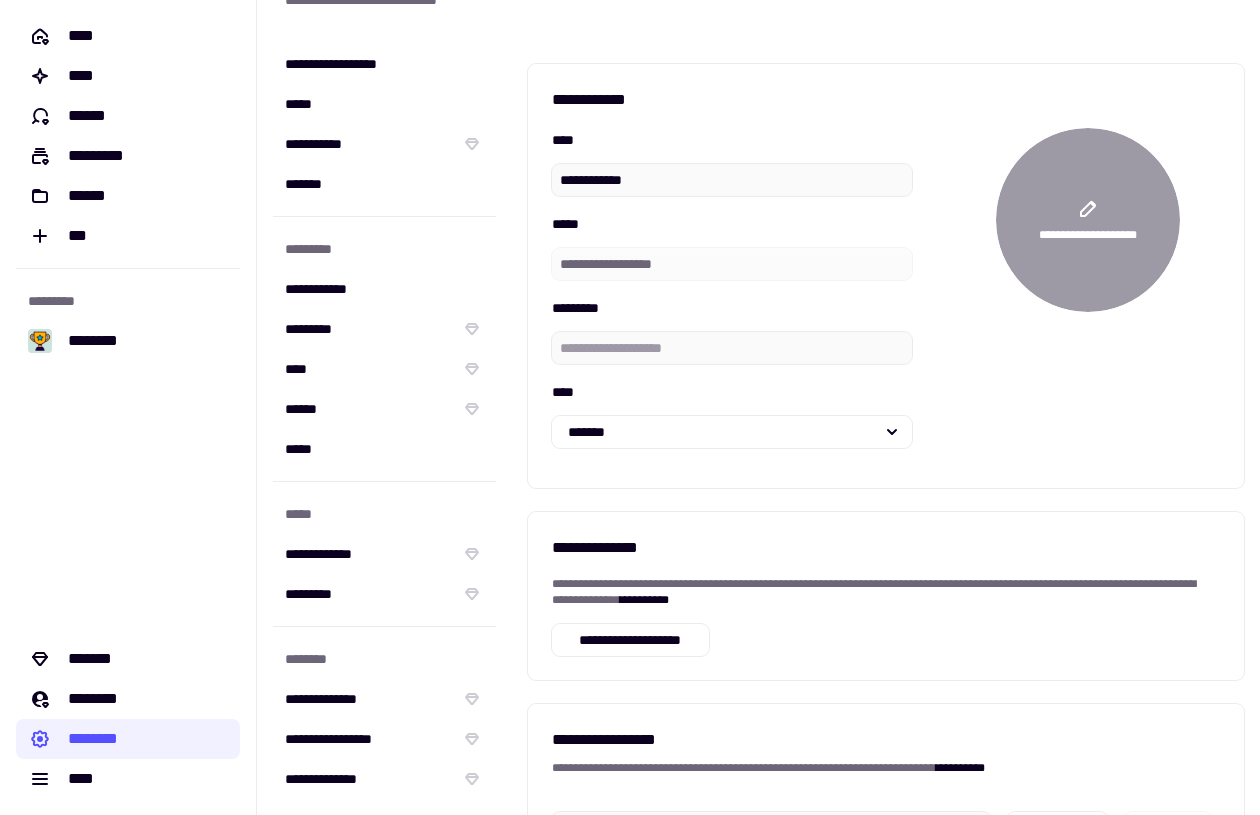 scroll, scrollTop: 181, scrollLeft: 0, axis: vertical 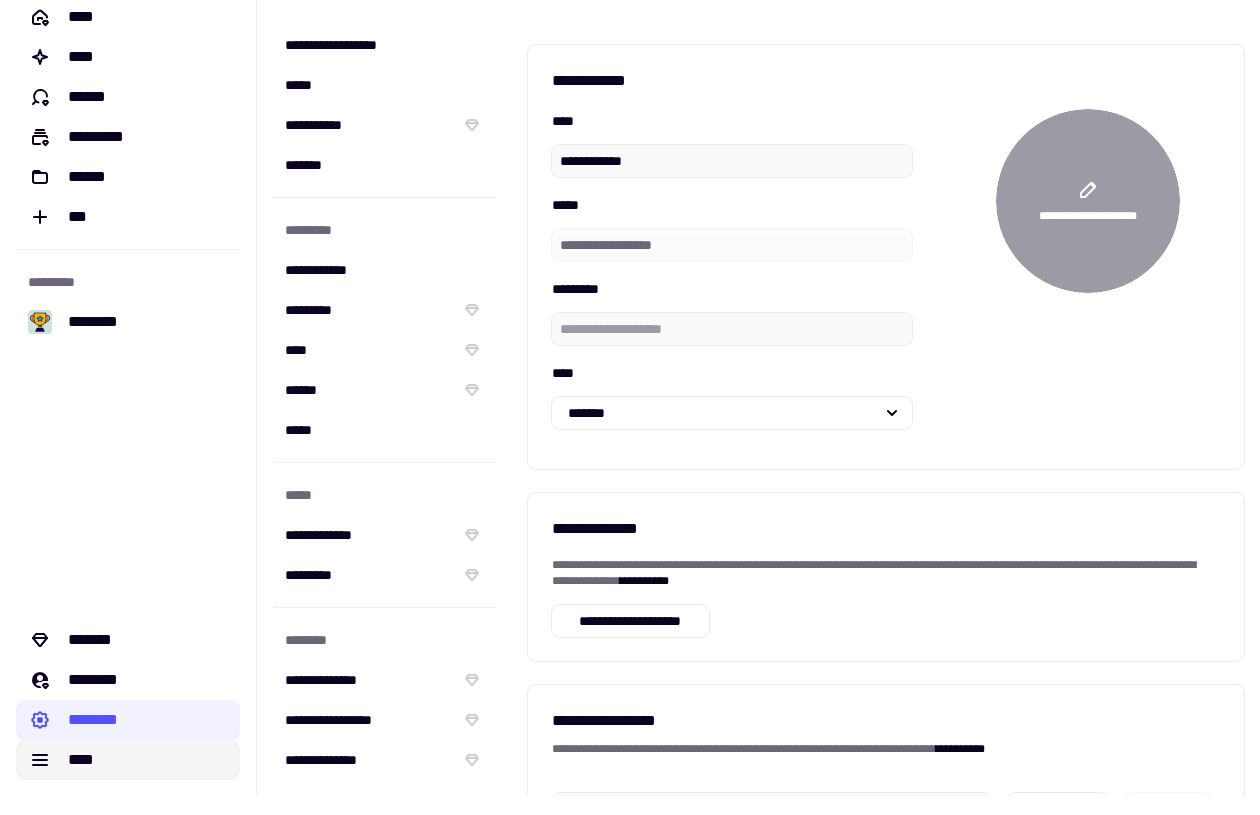 click on "****" 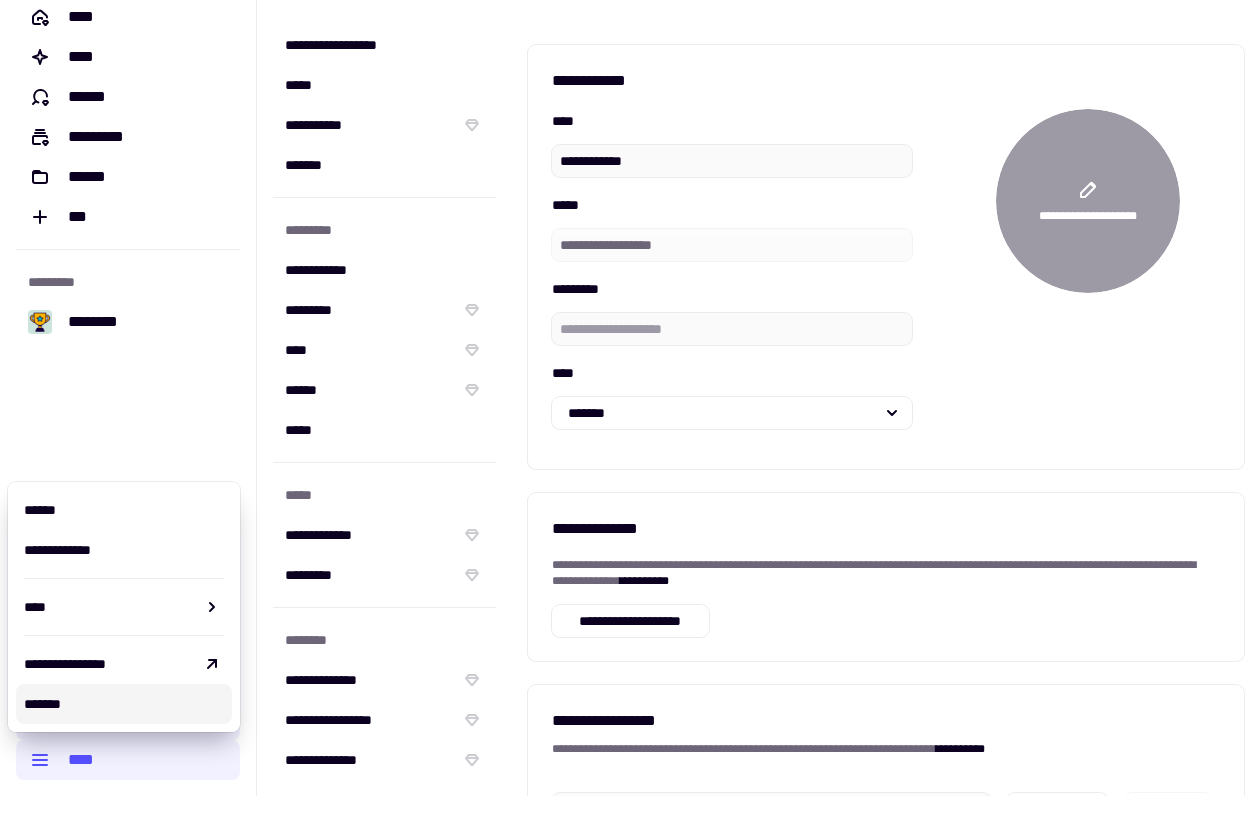 click on "*******" at bounding box center [124, 704] 